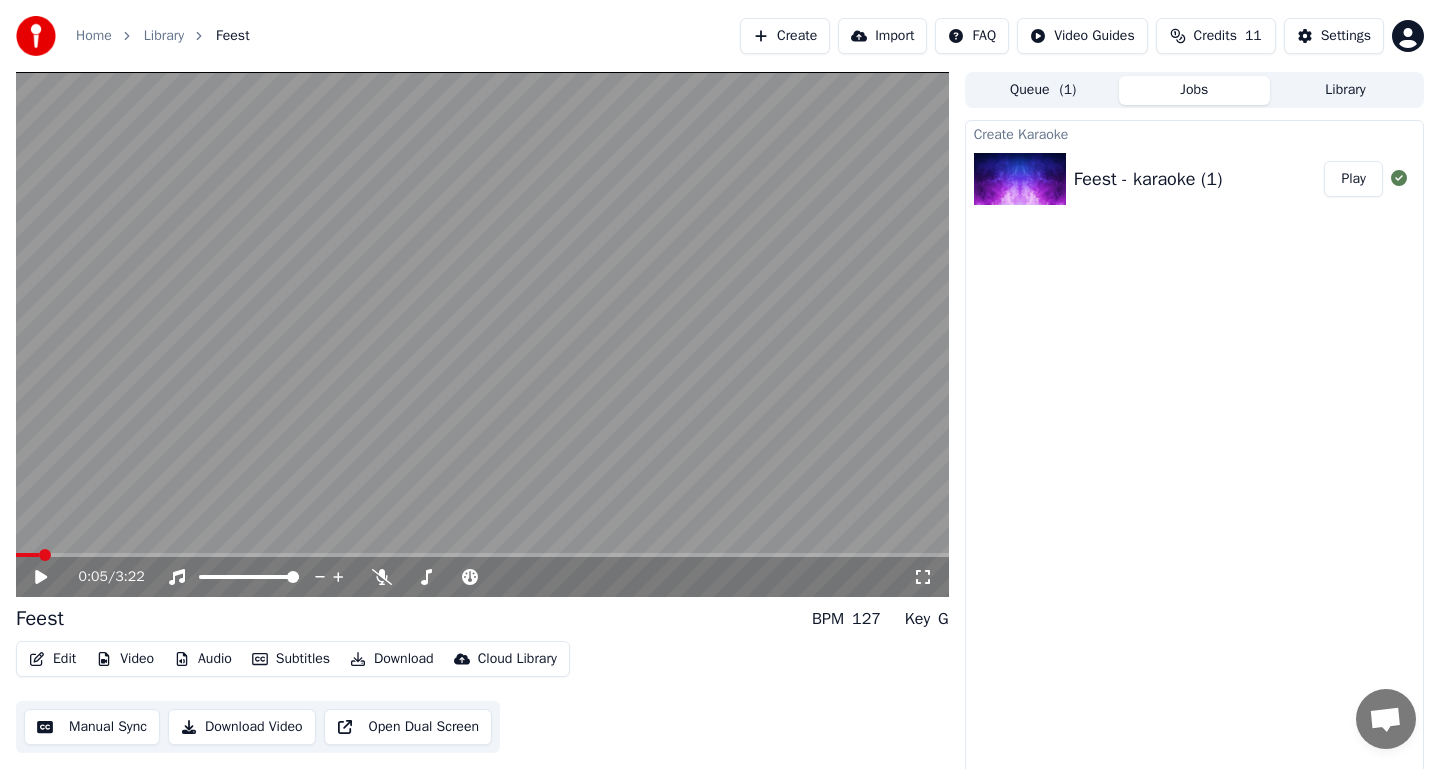 scroll, scrollTop: 0, scrollLeft: 0, axis: both 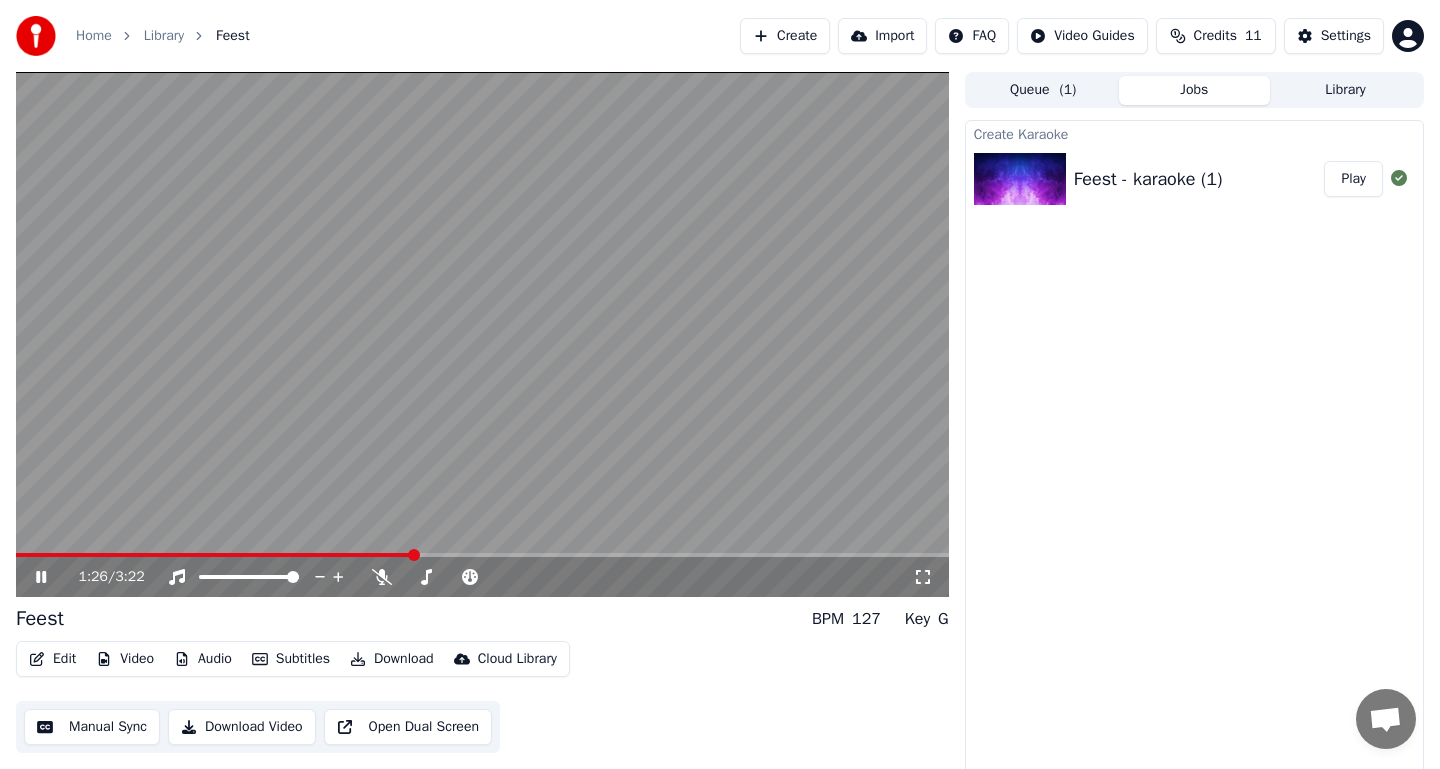 click 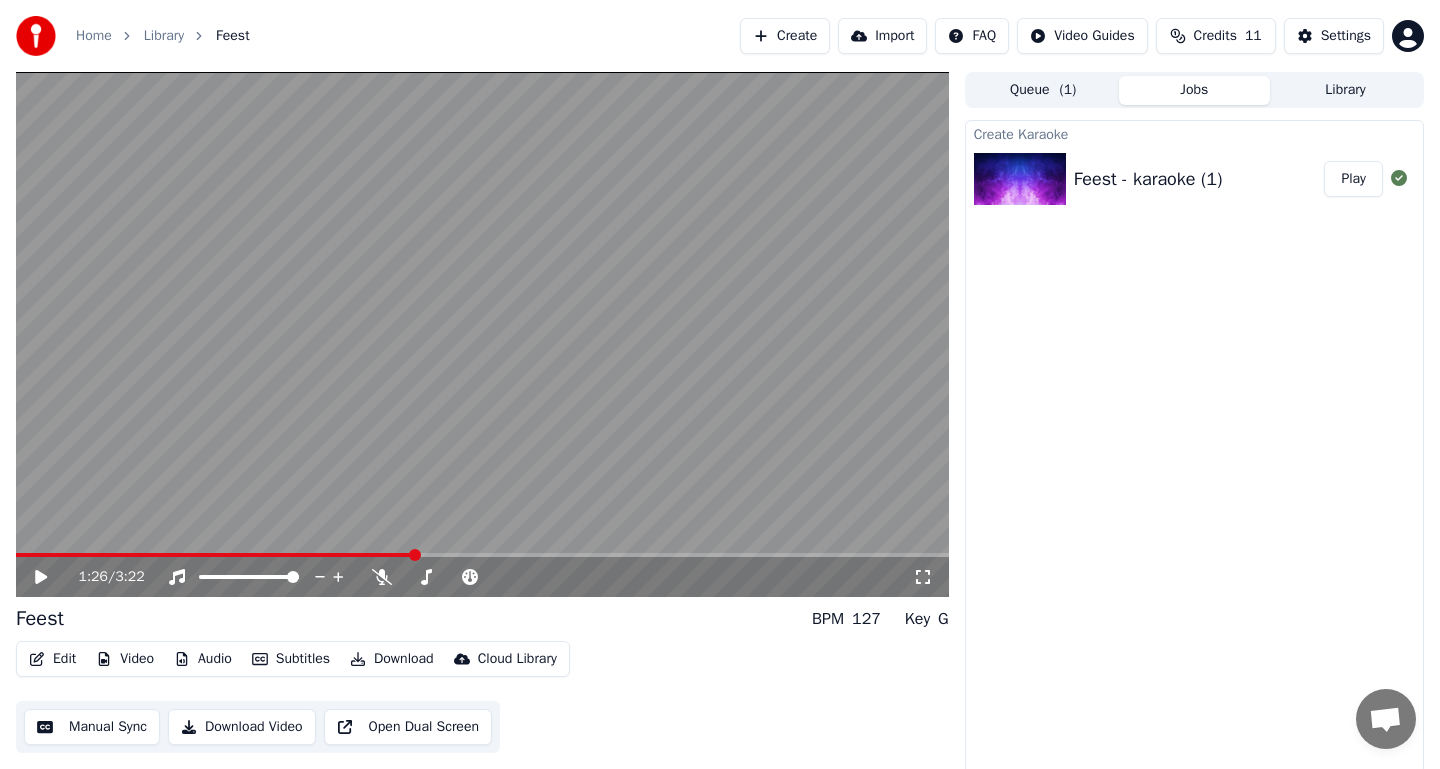 click 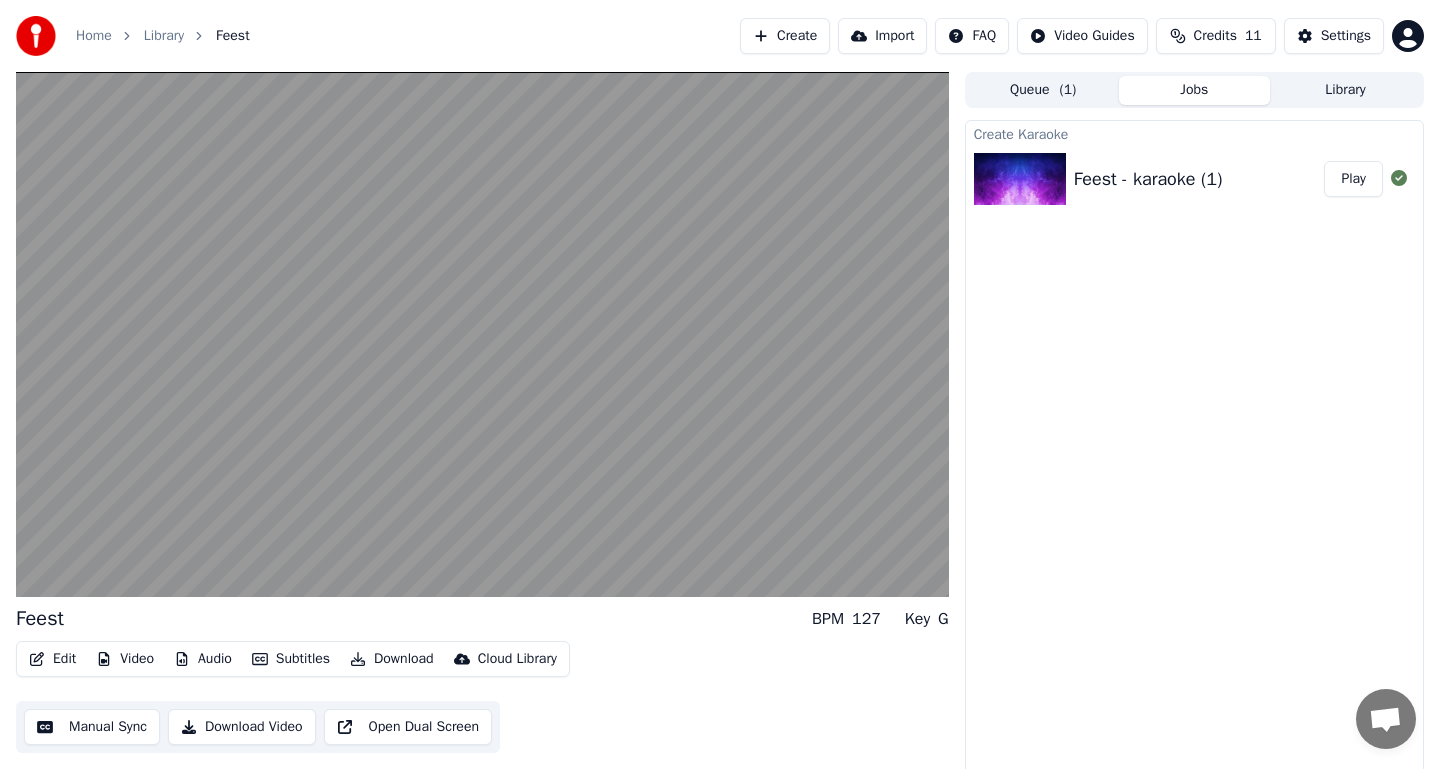 scroll, scrollTop: 5, scrollLeft: 0, axis: vertical 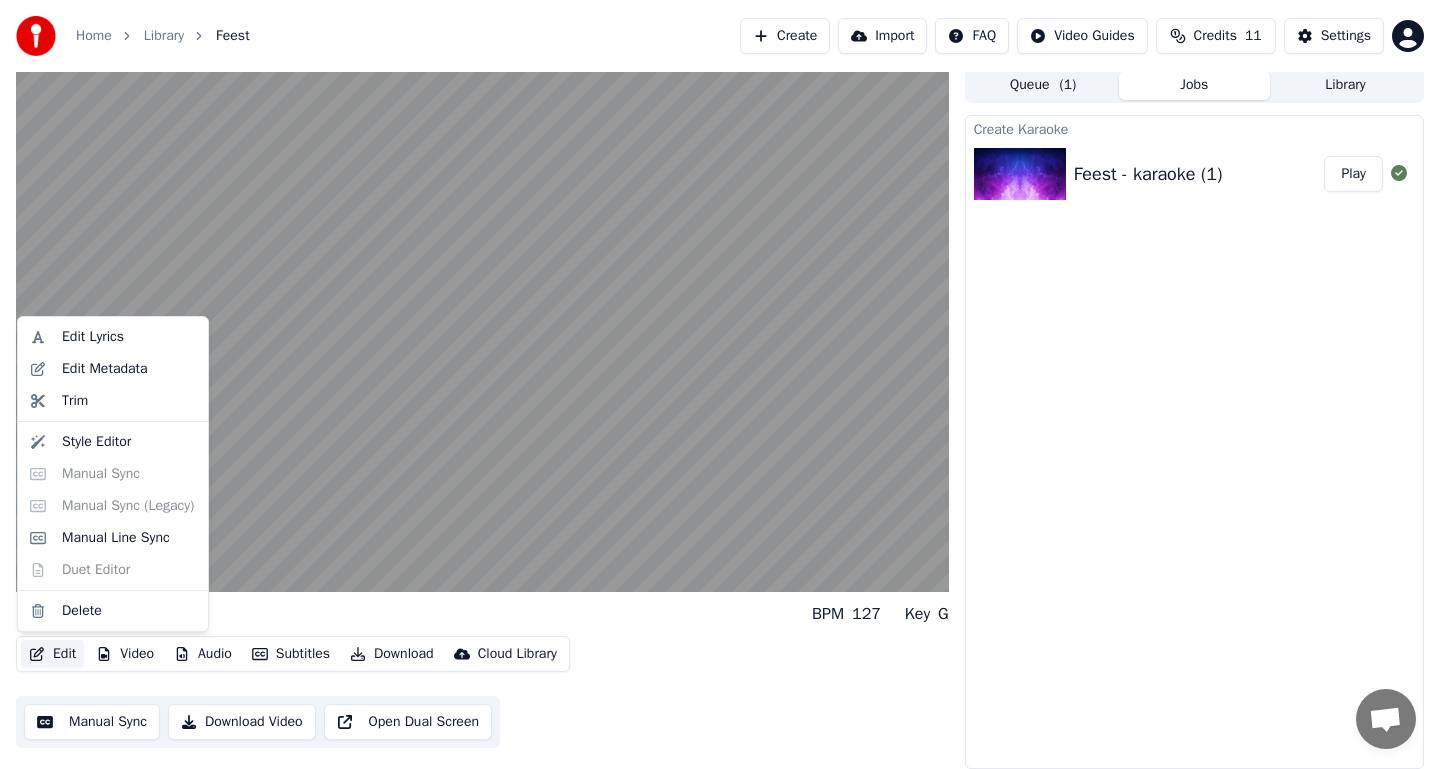 click on "Edit" at bounding box center [52, 654] 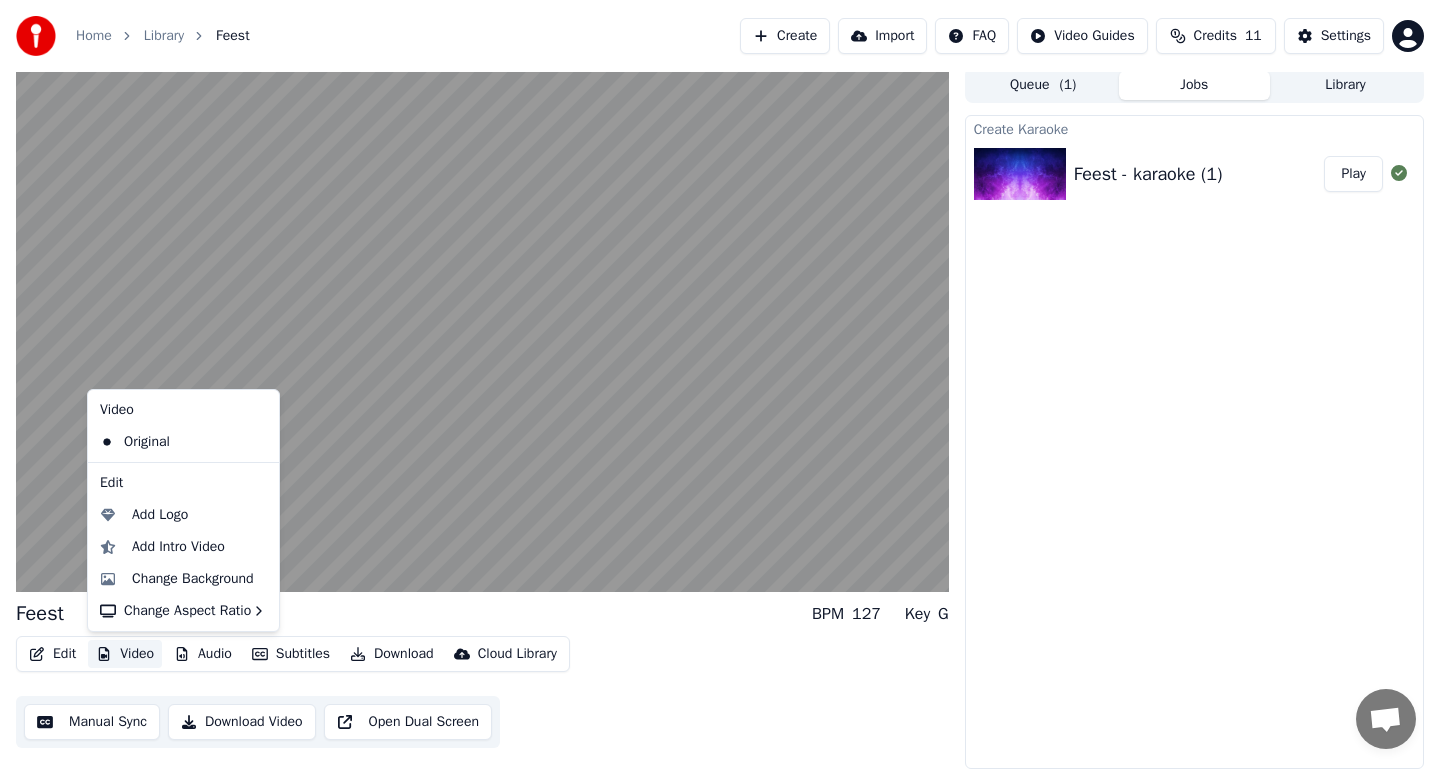click on "Video" at bounding box center (125, 654) 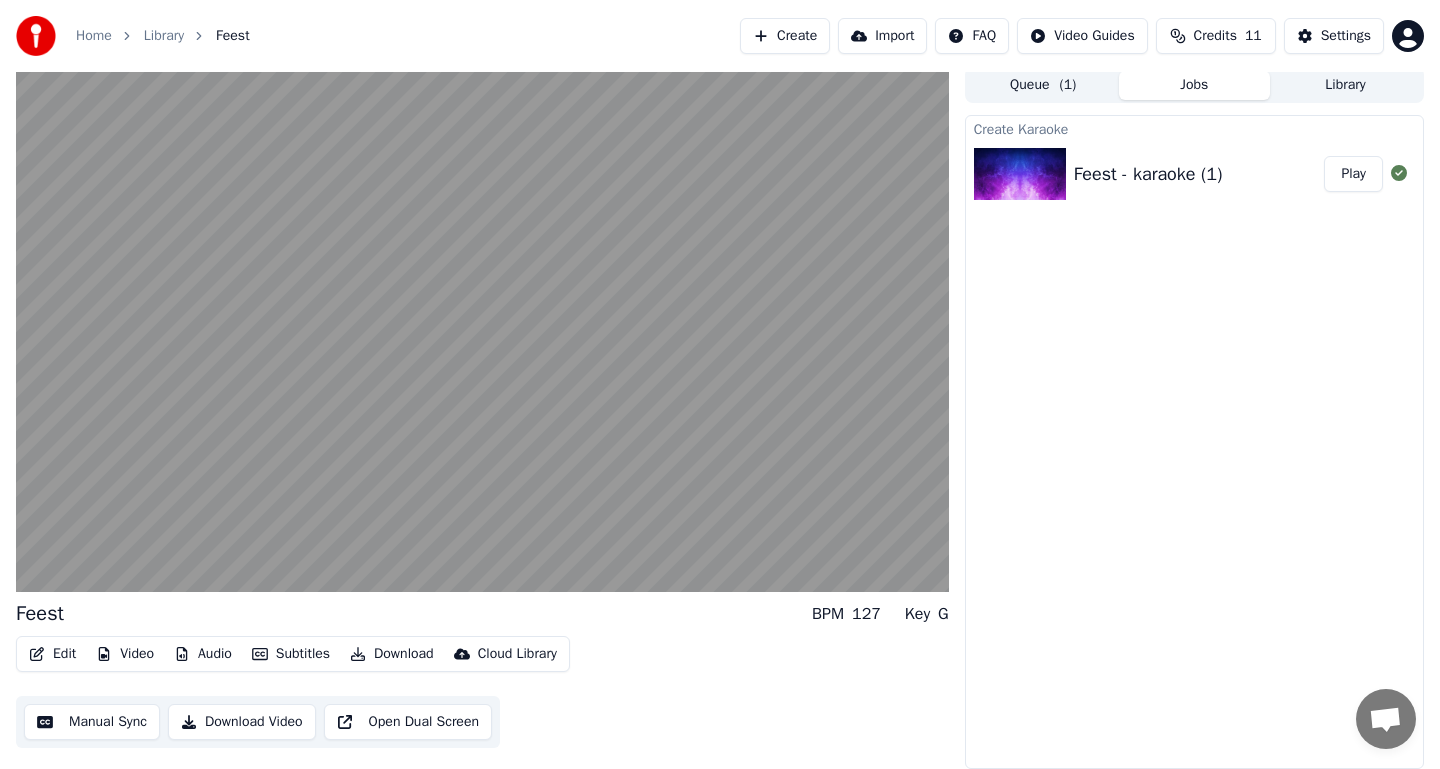 click on "Video" at bounding box center [125, 654] 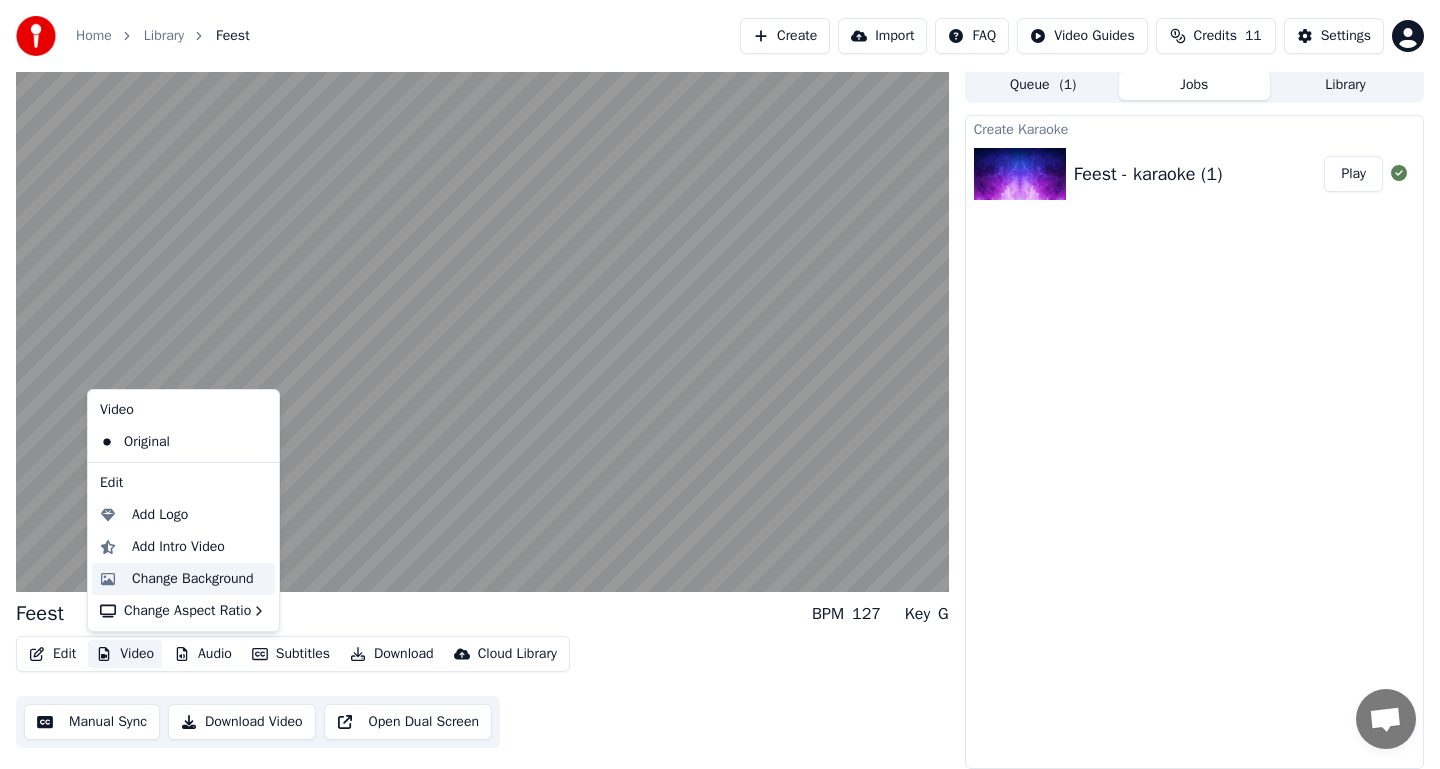 click on "Change Background" at bounding box center (193, 579) 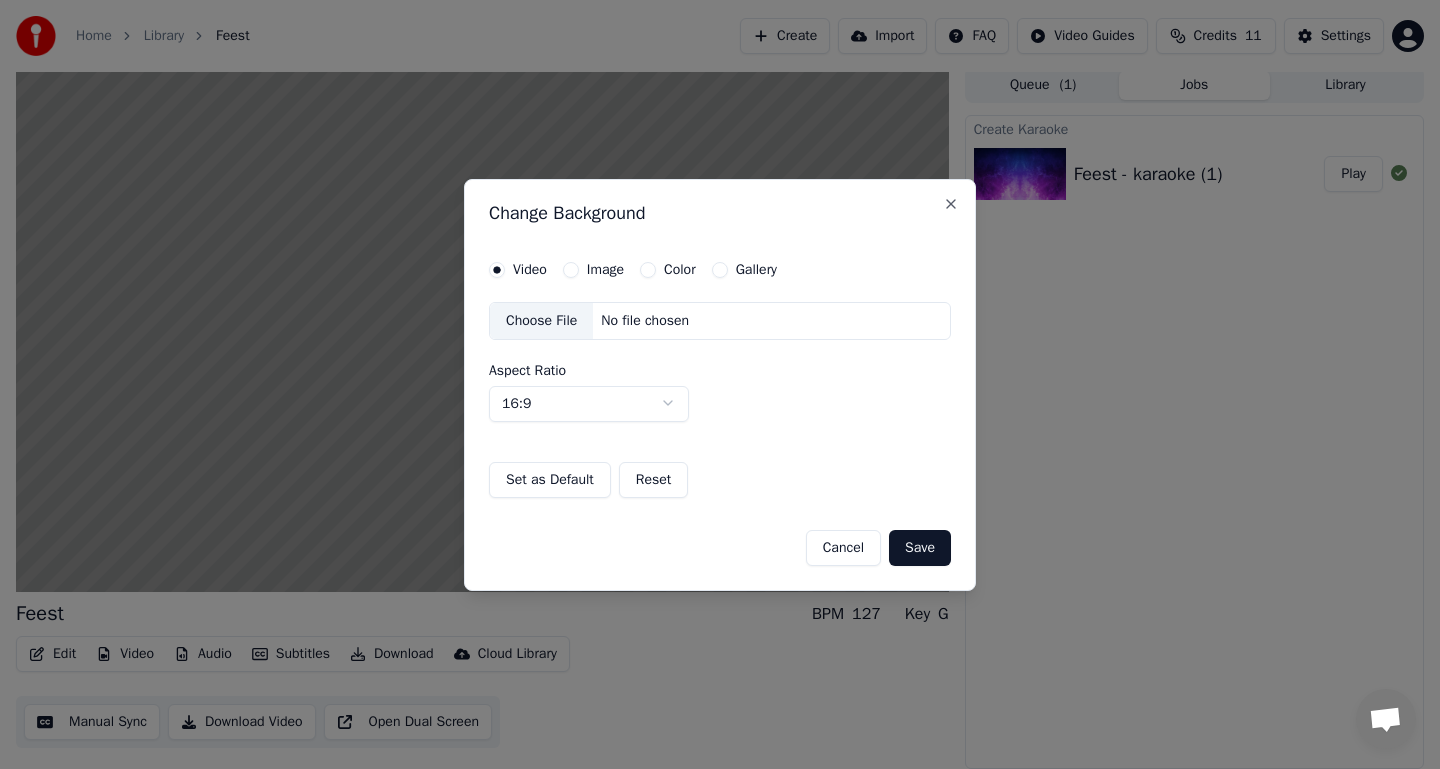 click on "Image" at bounding box center [571, 270] 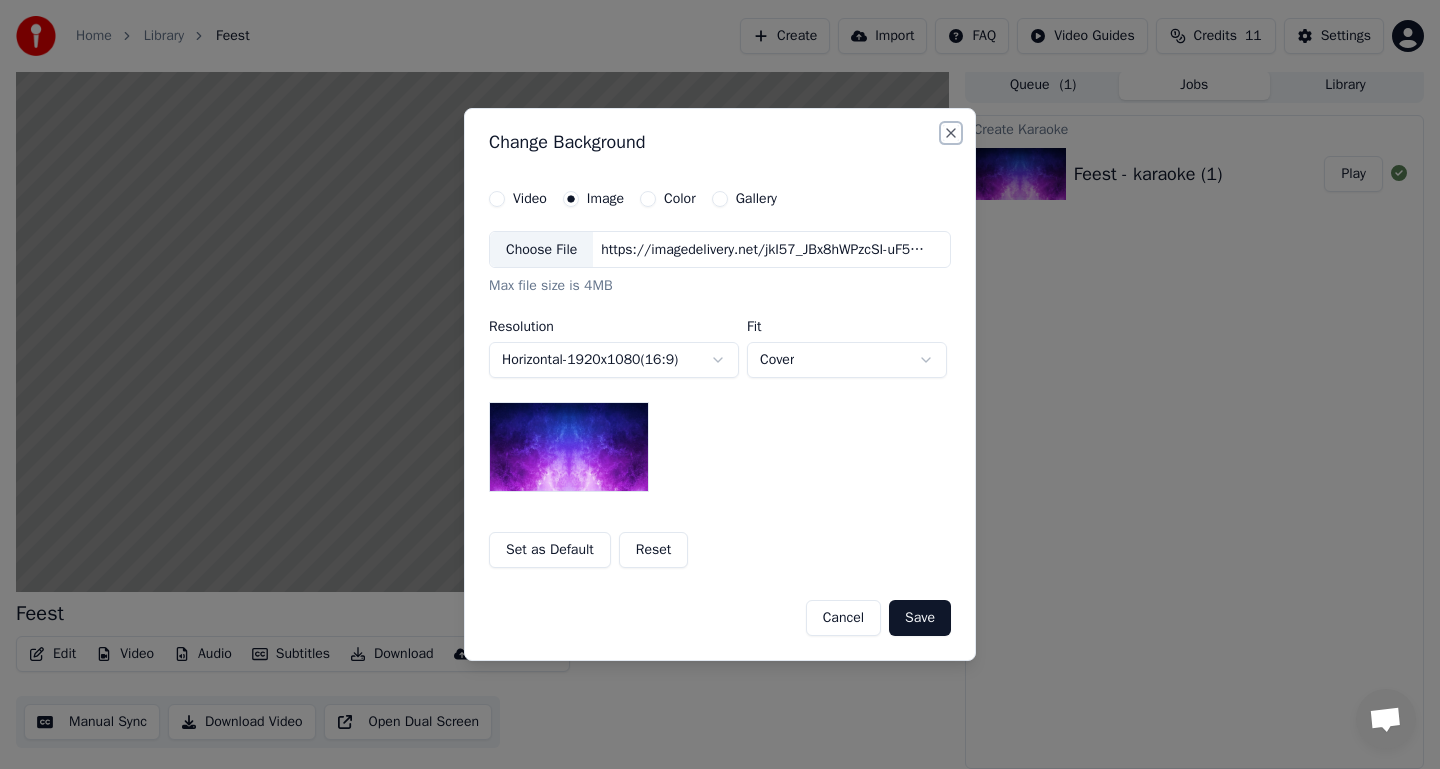 click on "Close" at bounding box center (951, 133) 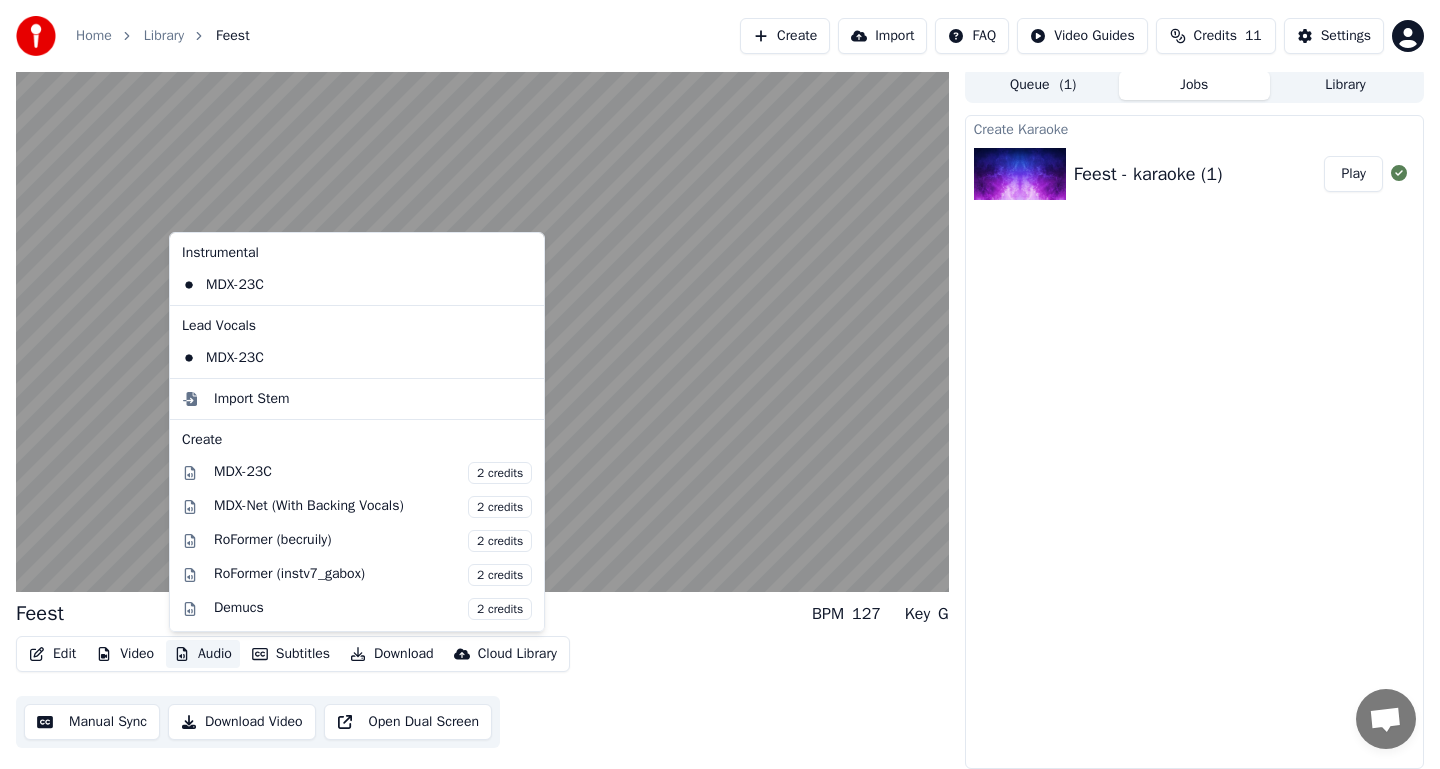 click on "Audio" at bounding box center (203, 654) 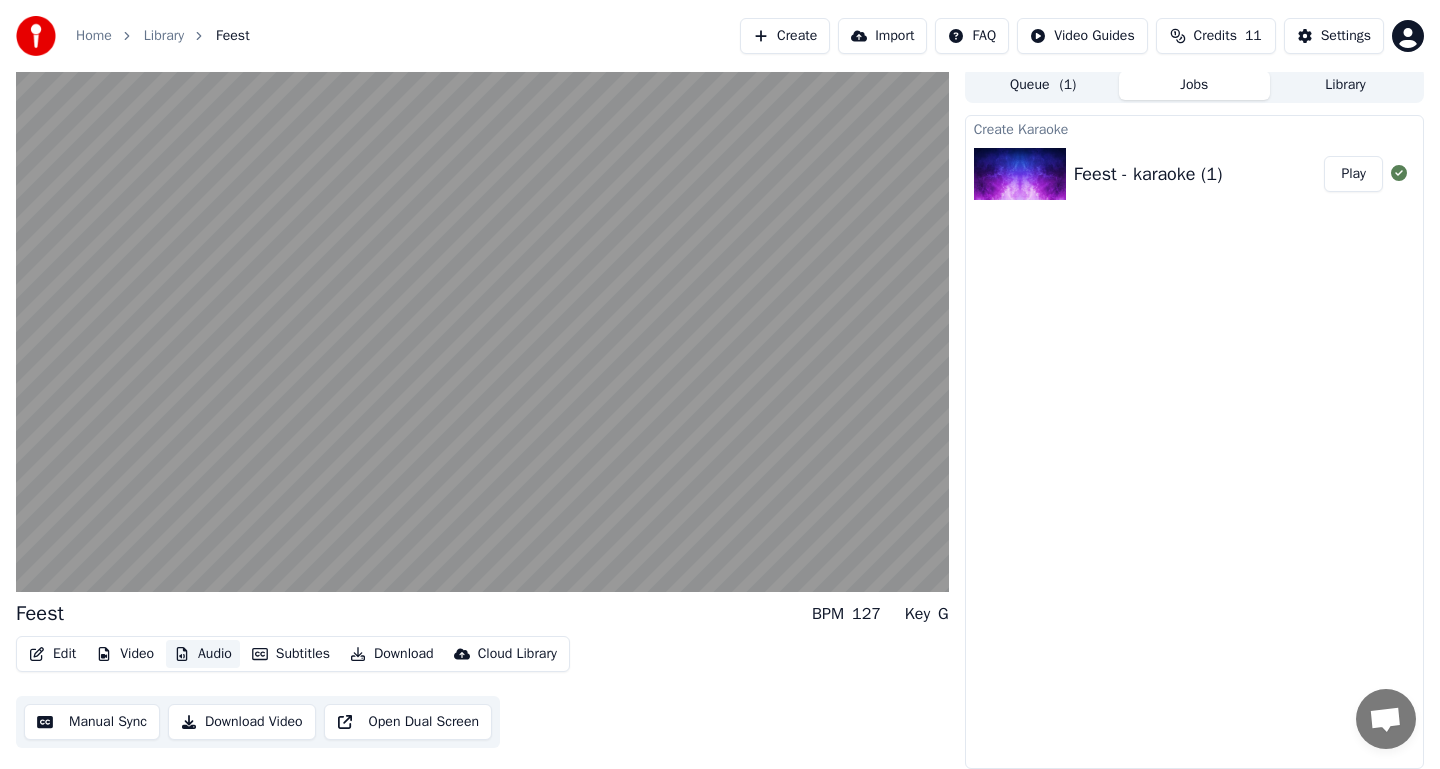 click on "Audio" at bounding box center (203, 654) 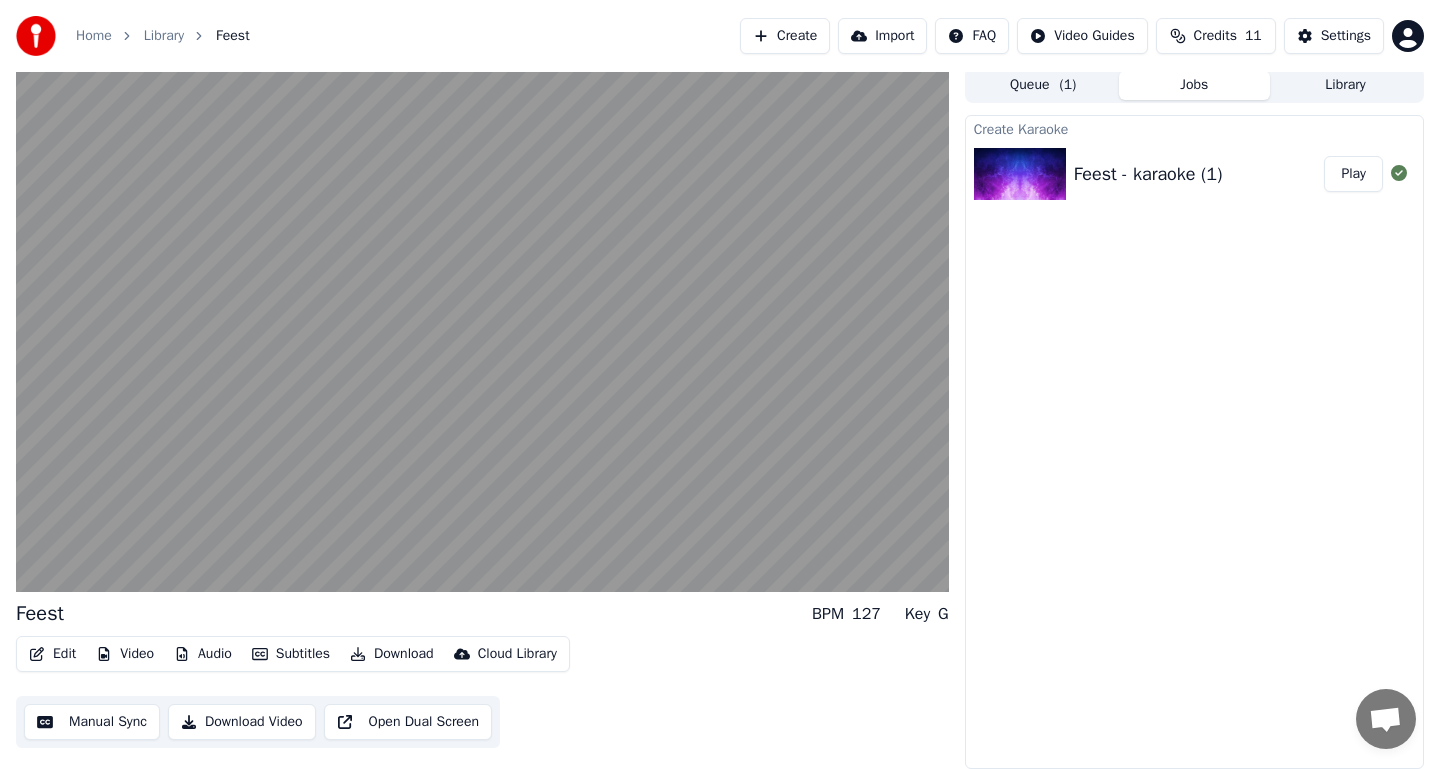 click on "Video" at bounding box center [125, 654] 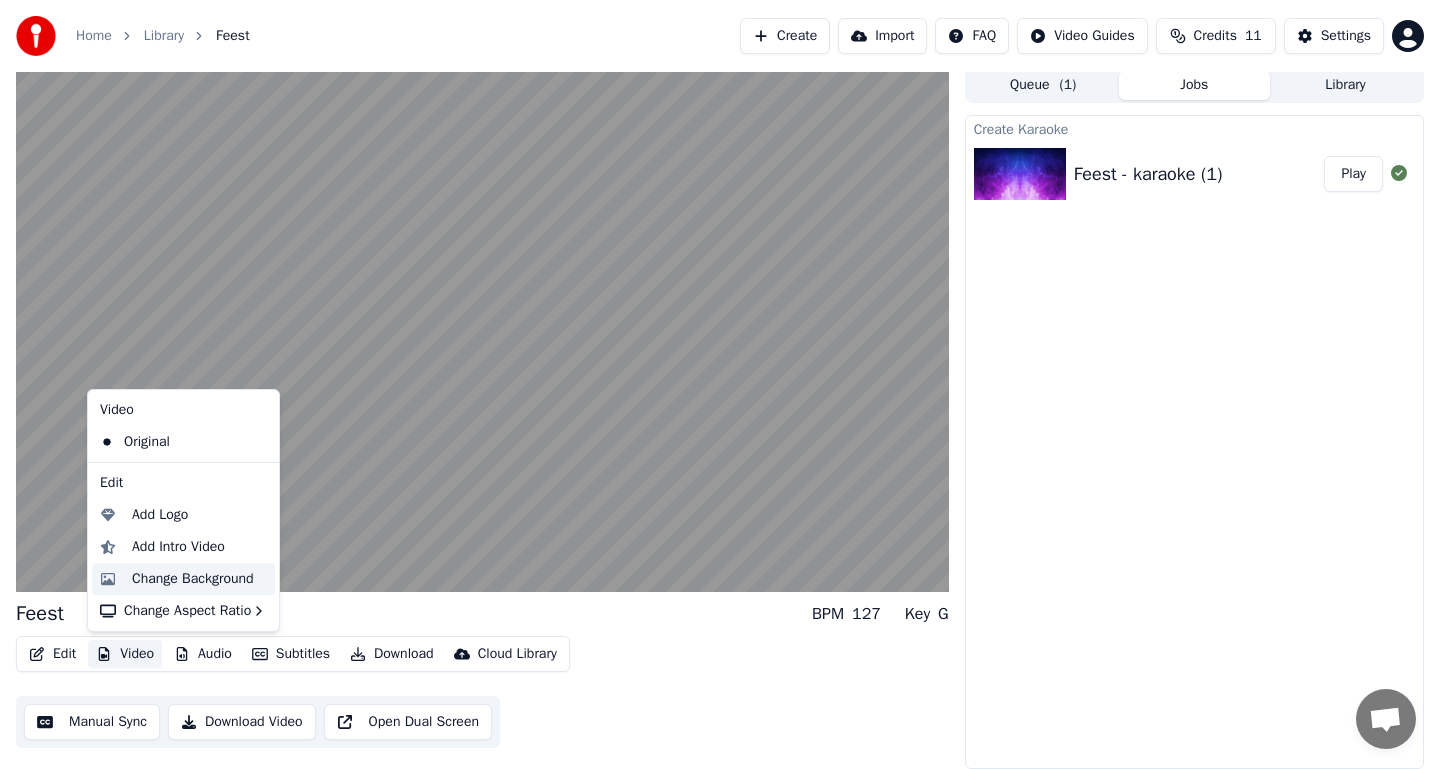 click on "Change Background" at bounding box center [193, 579] 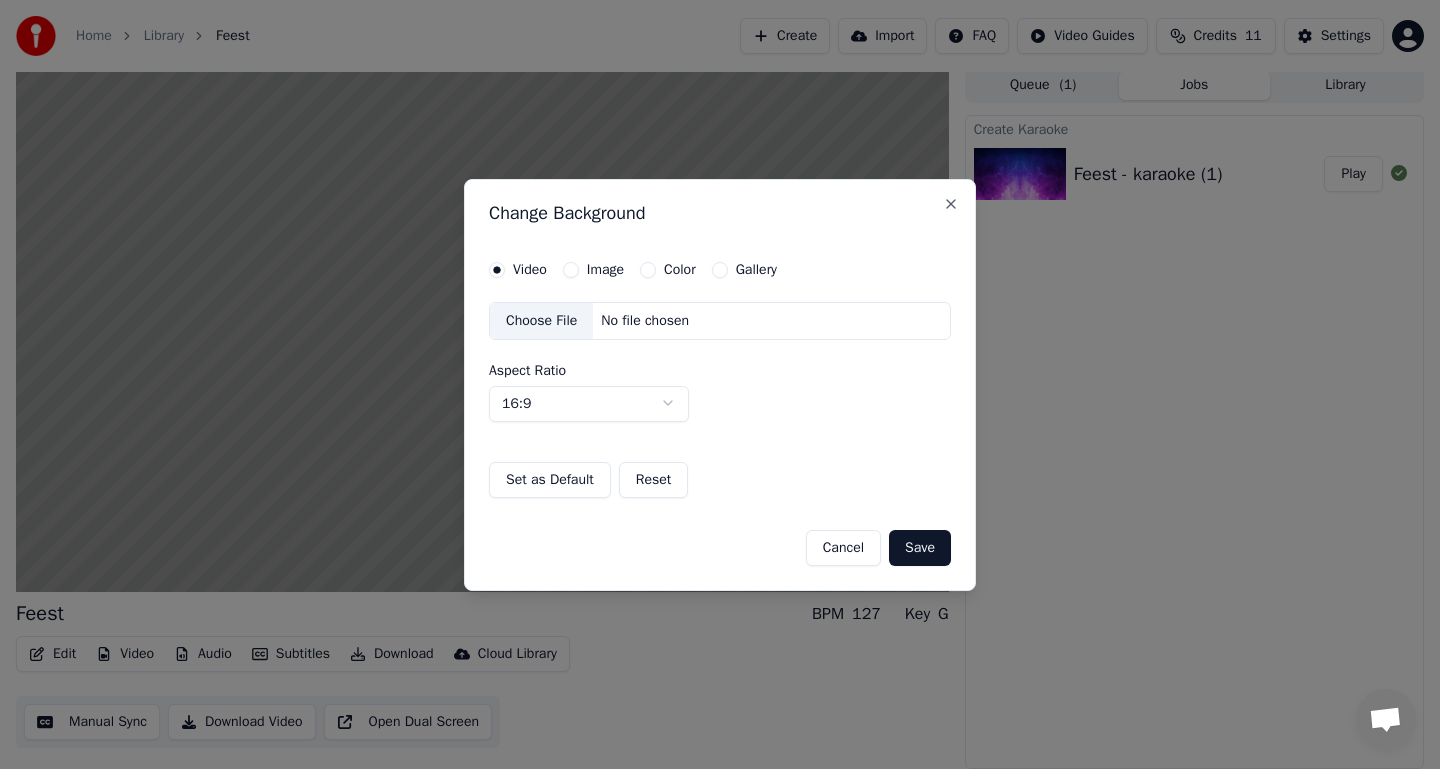 click on "Image" at bounding box center [571, 270] 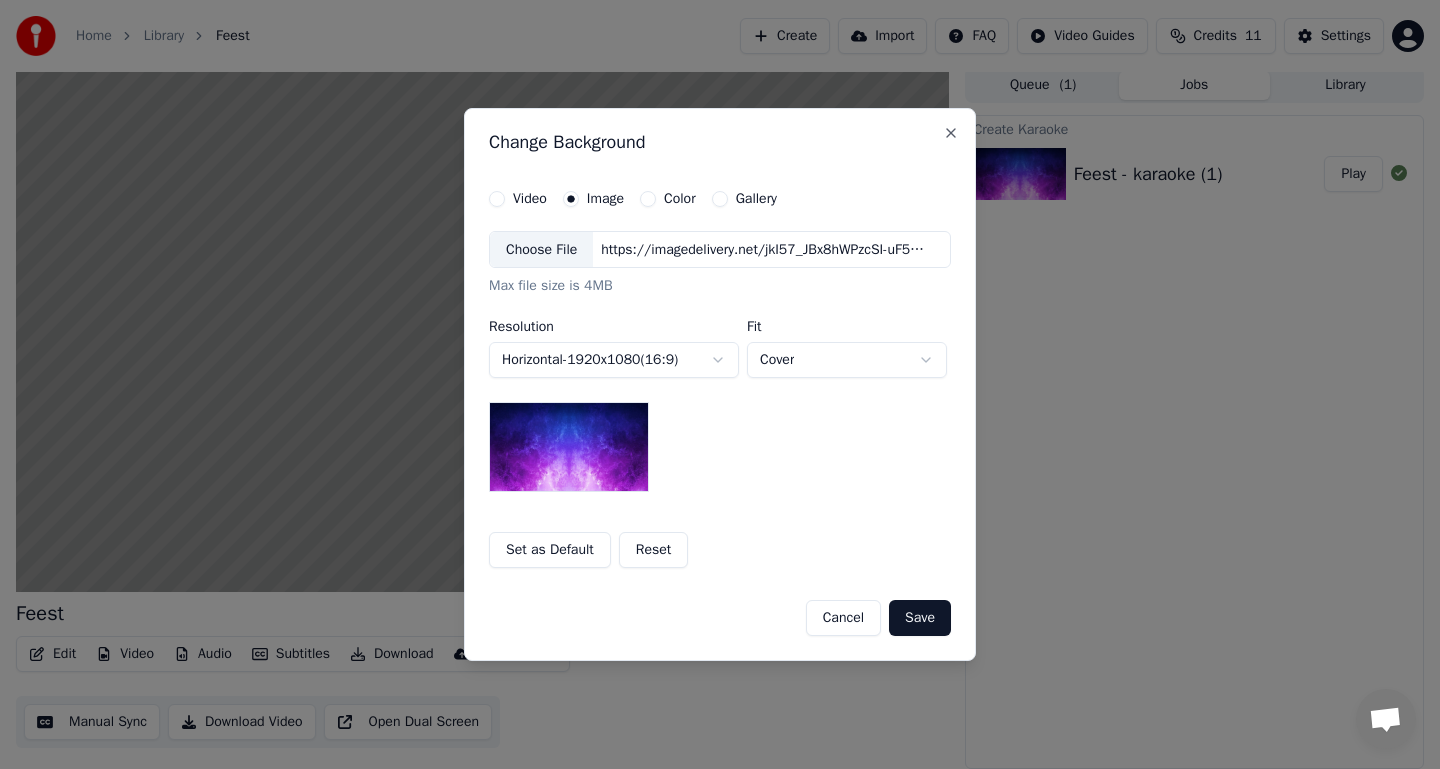 click on "Color" at bounding box center (648, 199) 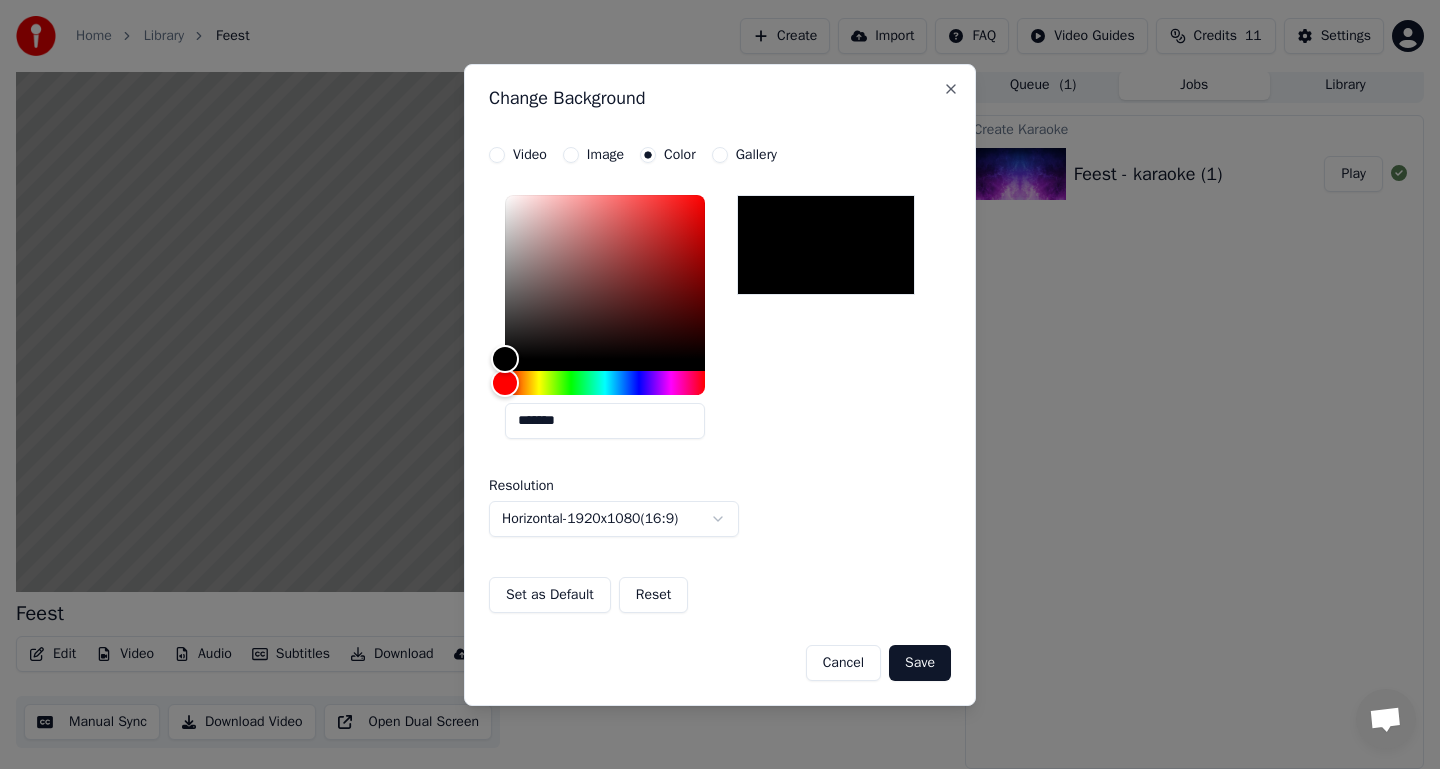 click on "Gallery" at bounding box center [720, 155] 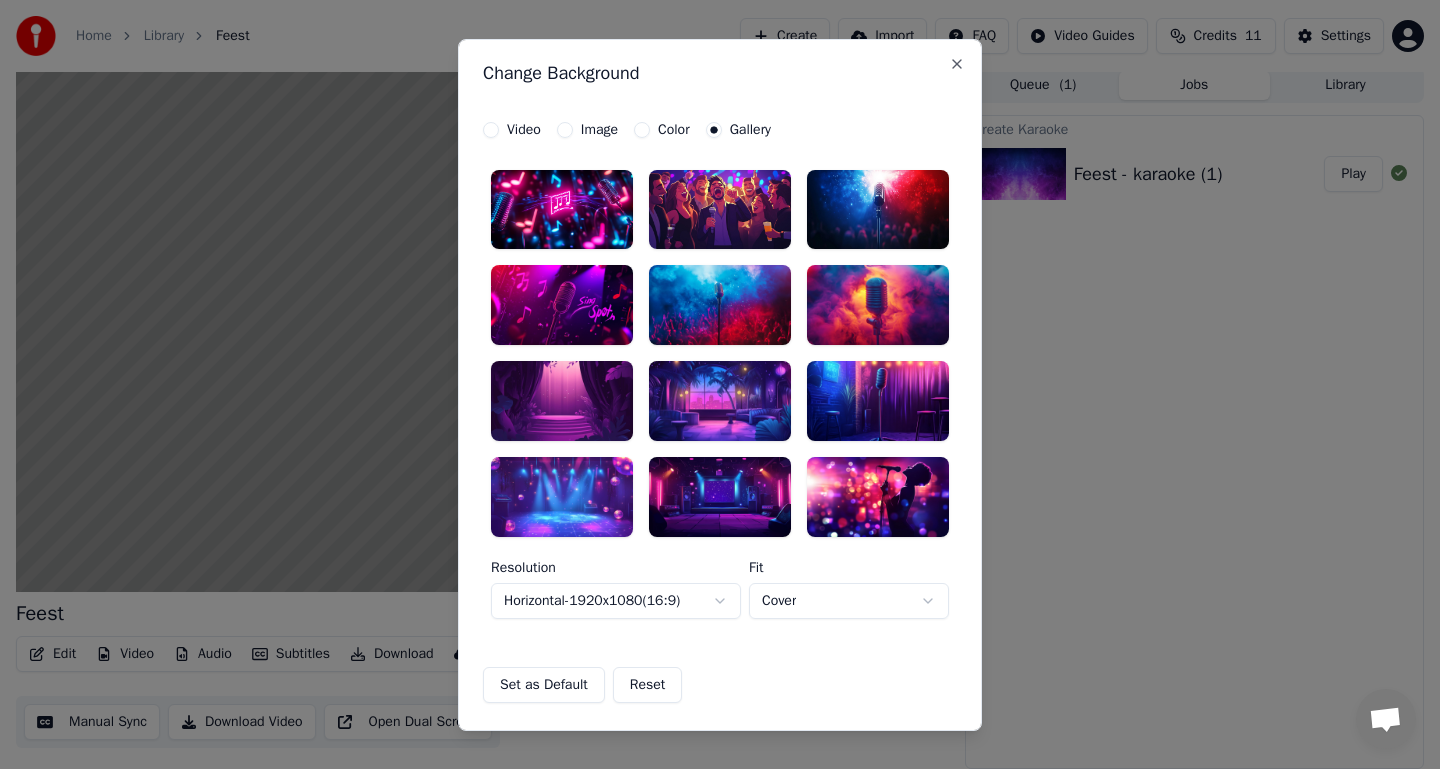 click on "Color" at bounding box center [642, 129] 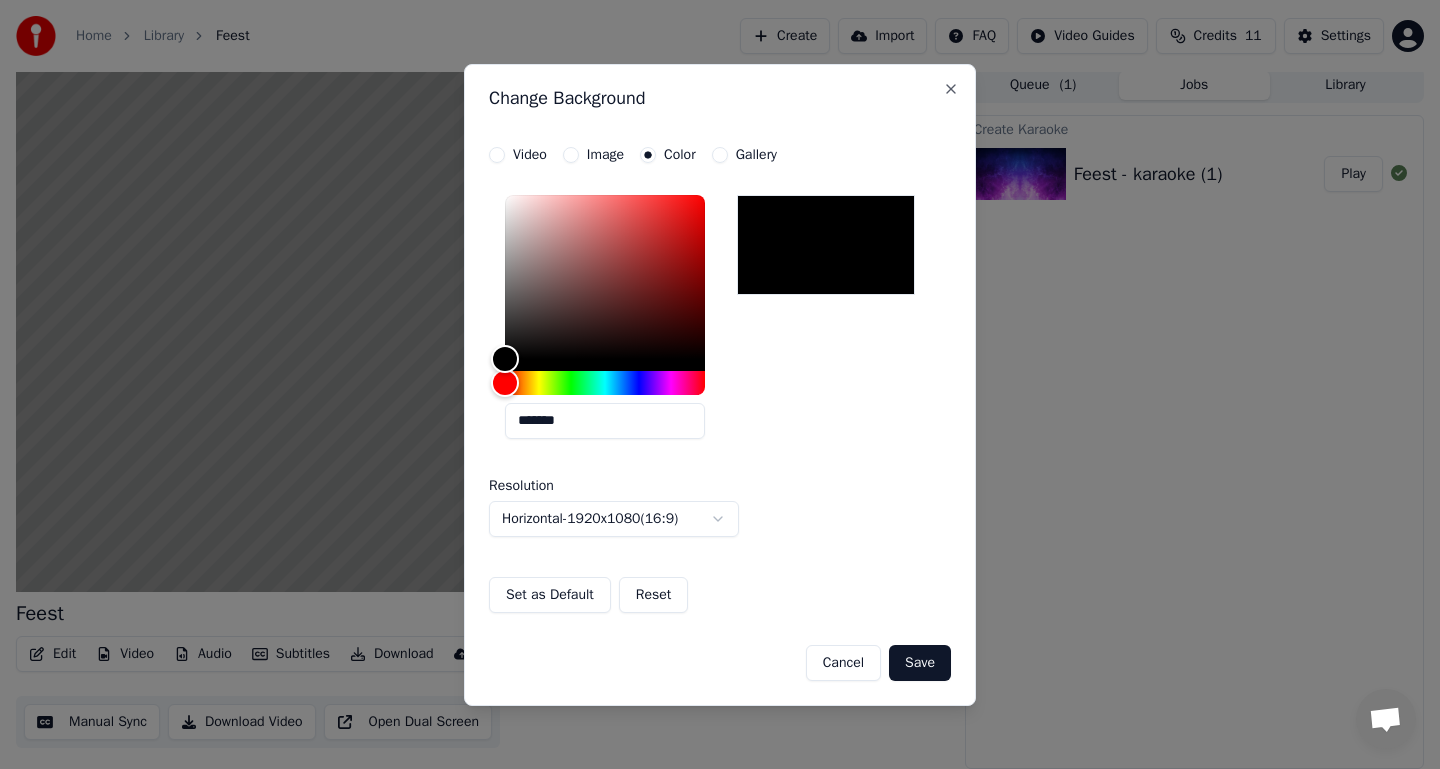 click on "Image" at bounding box center (571, 155) 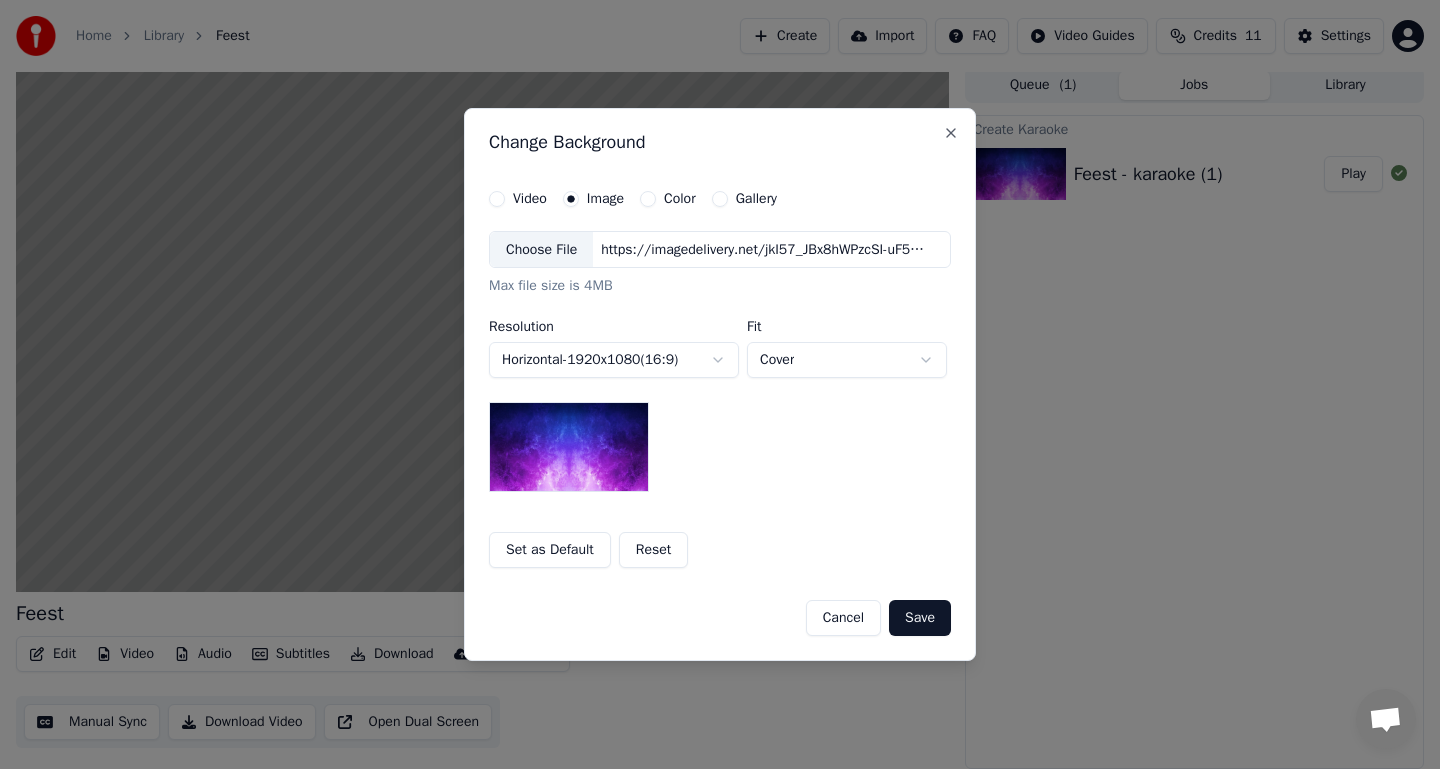 click on "Video" at bounding box center [497, 199] 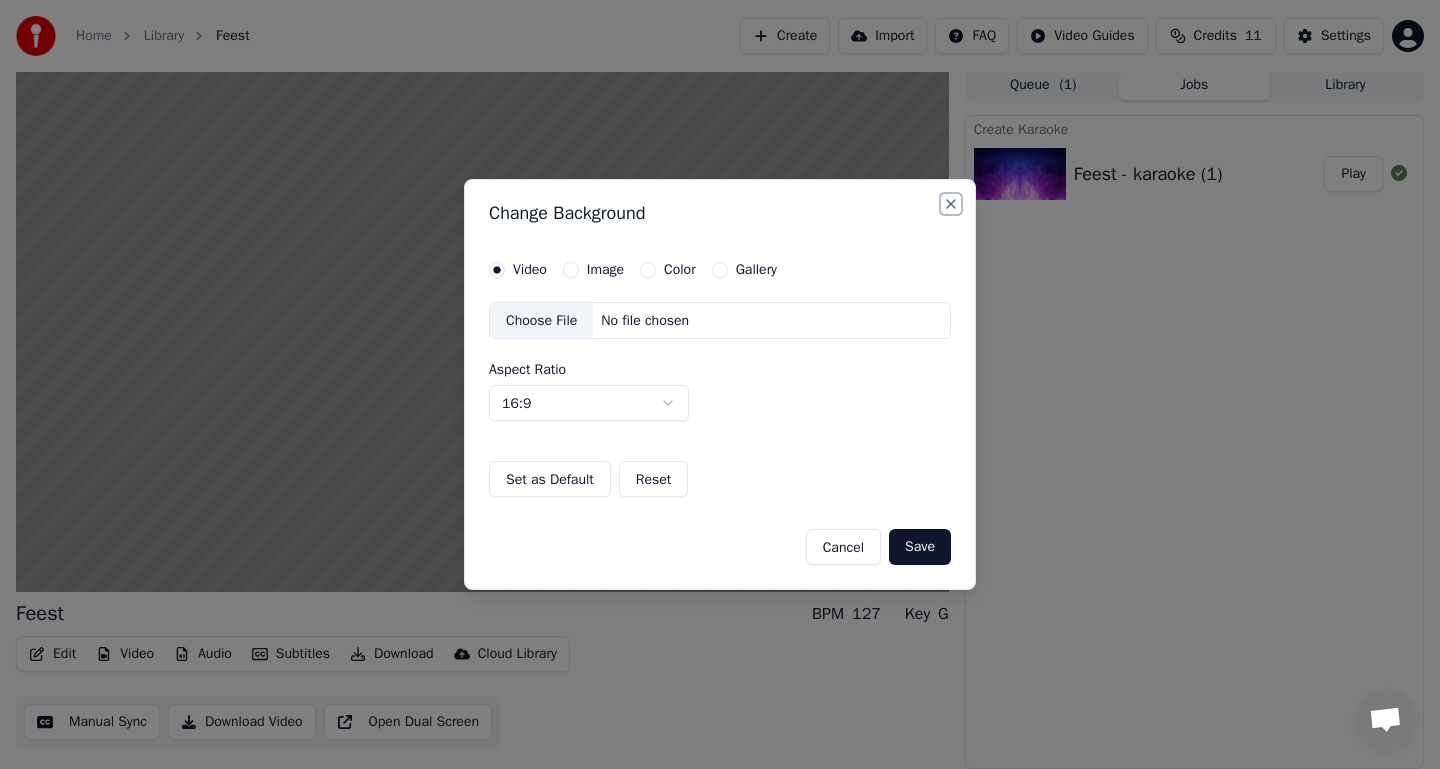 click on "Close" at bounding box center (951, 204) 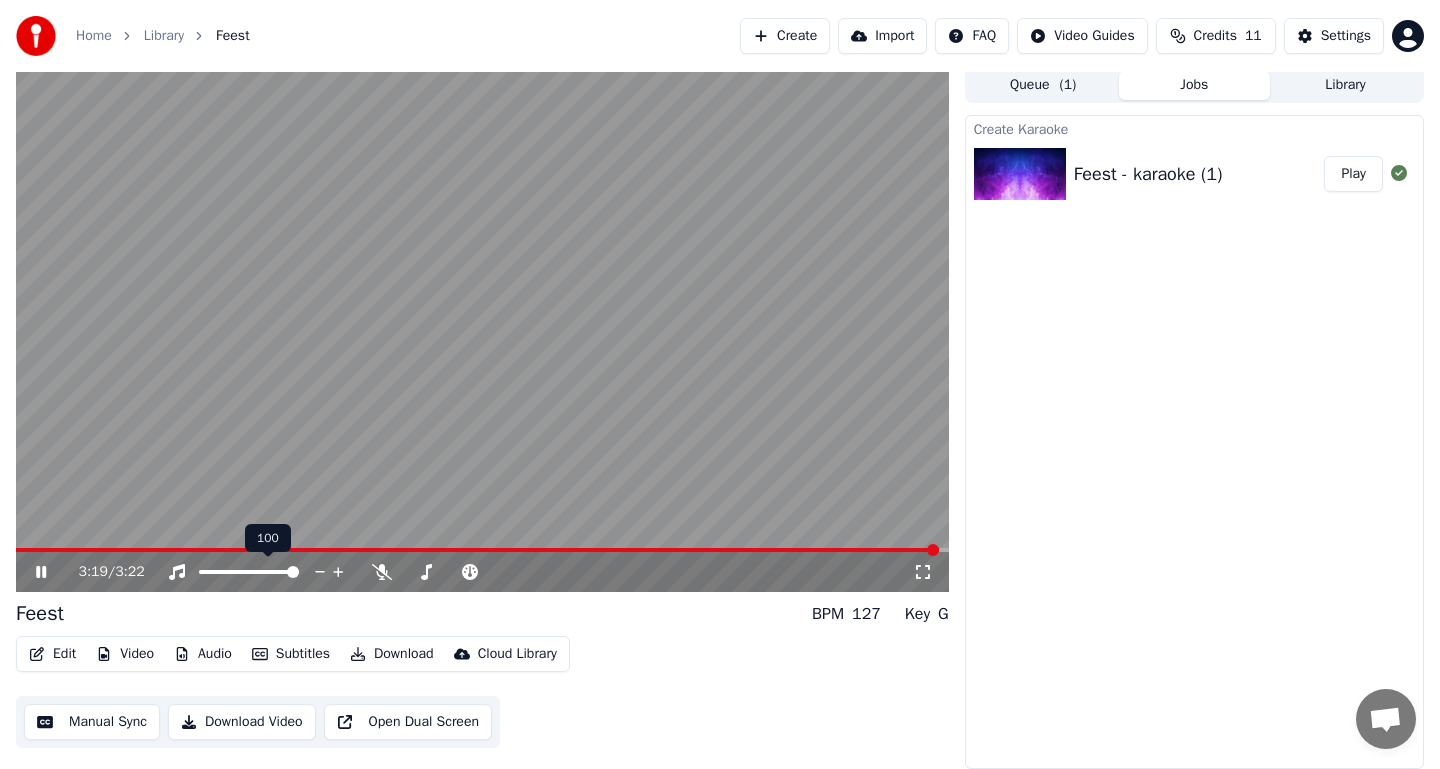 click at bounding box center (267, 572) 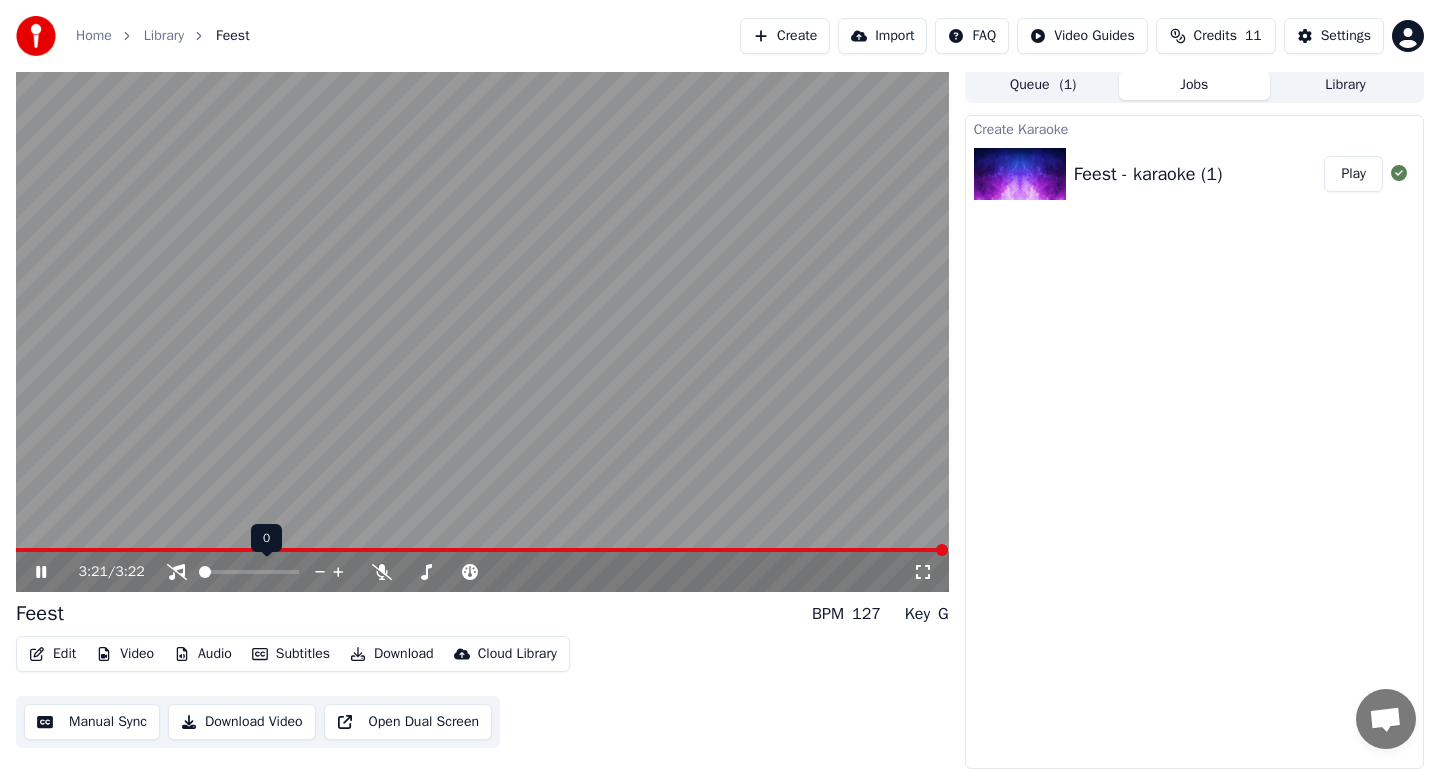 click at bounding box center (205, 572) 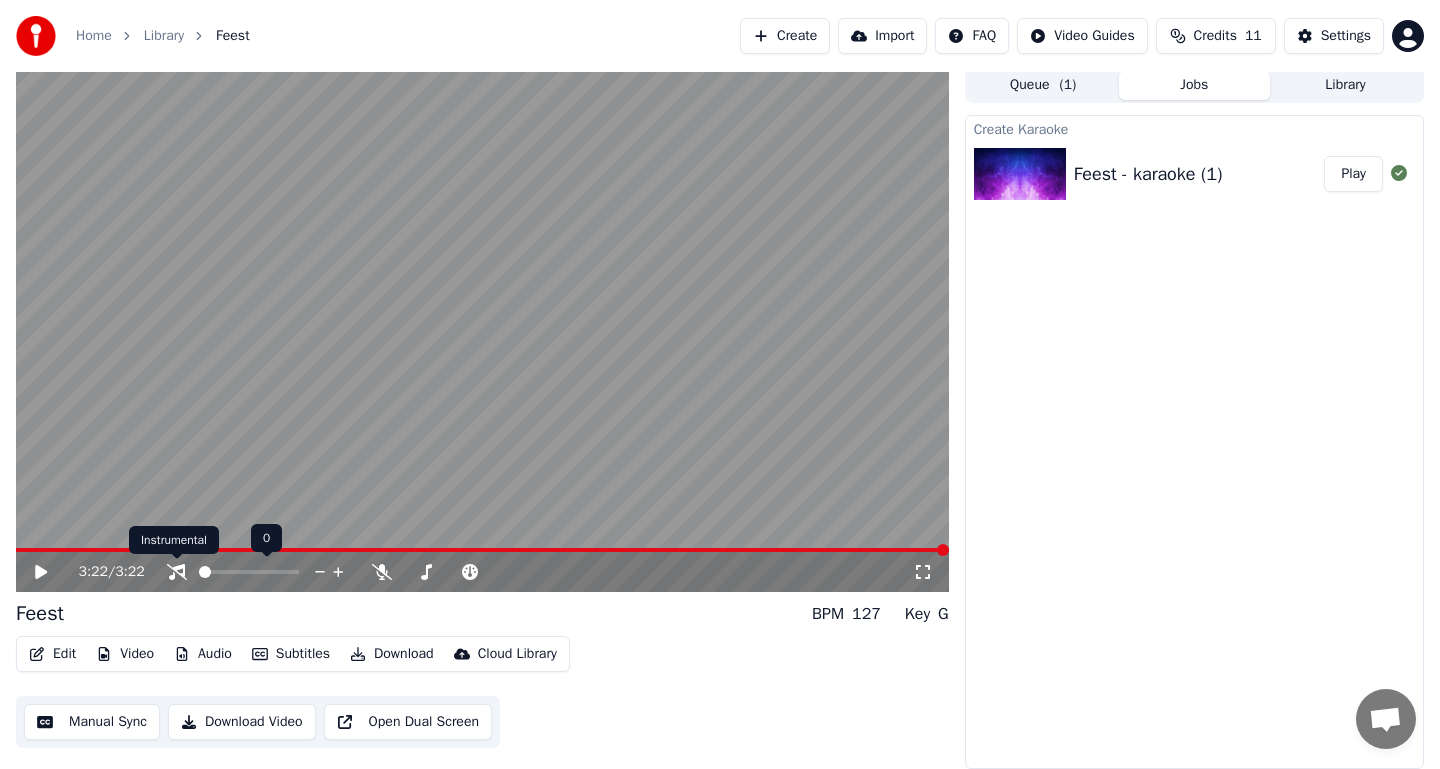 click 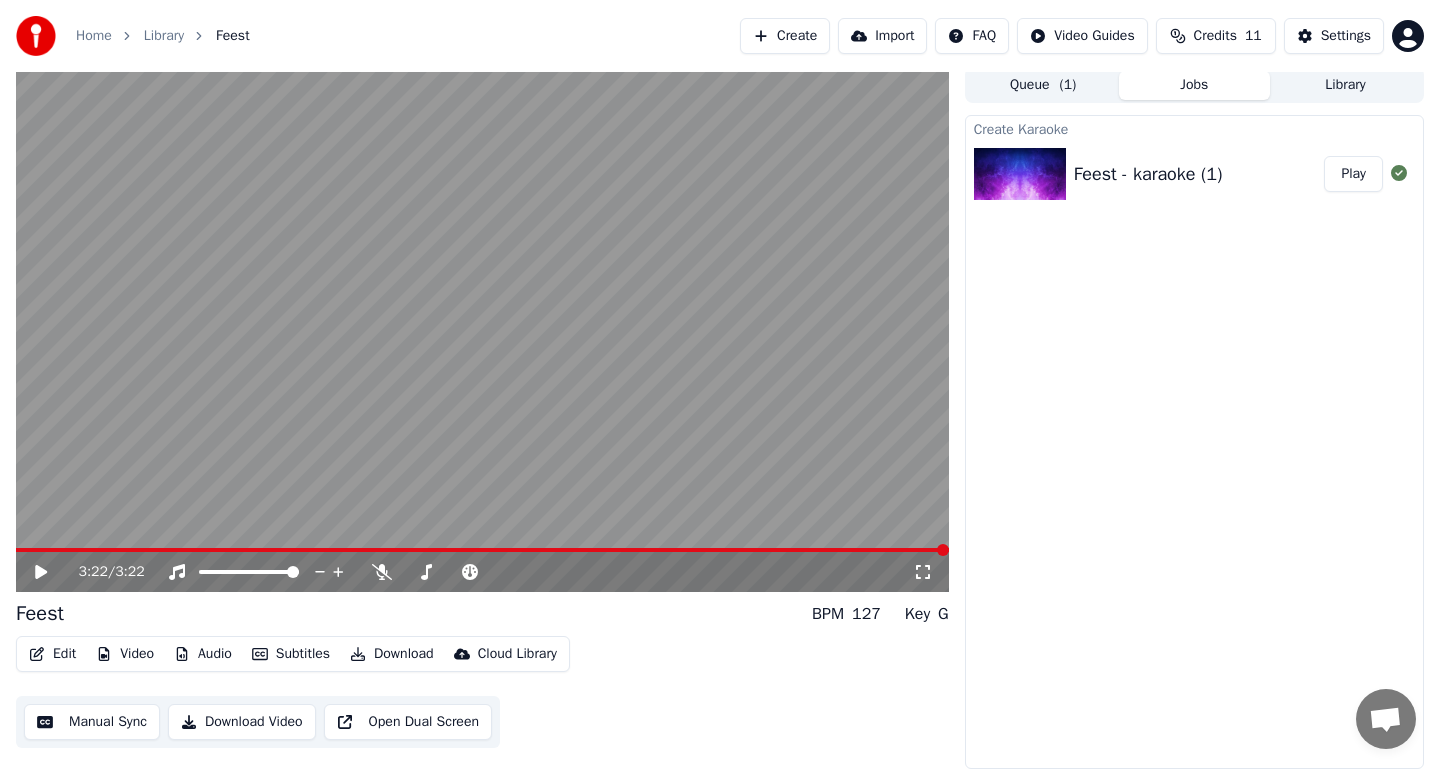 click 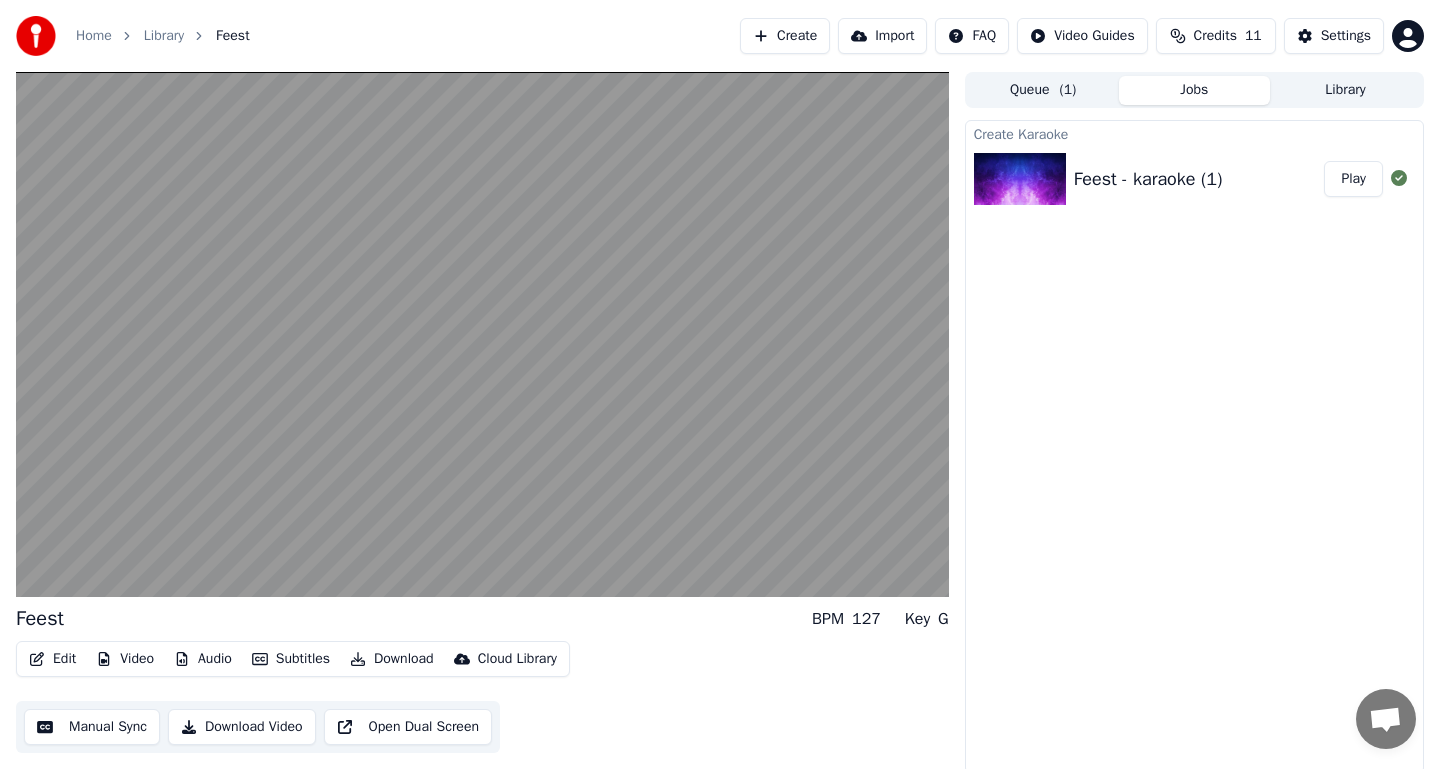 scroll, scrollTop: 5, scrollLeft: 0, axis: vertical 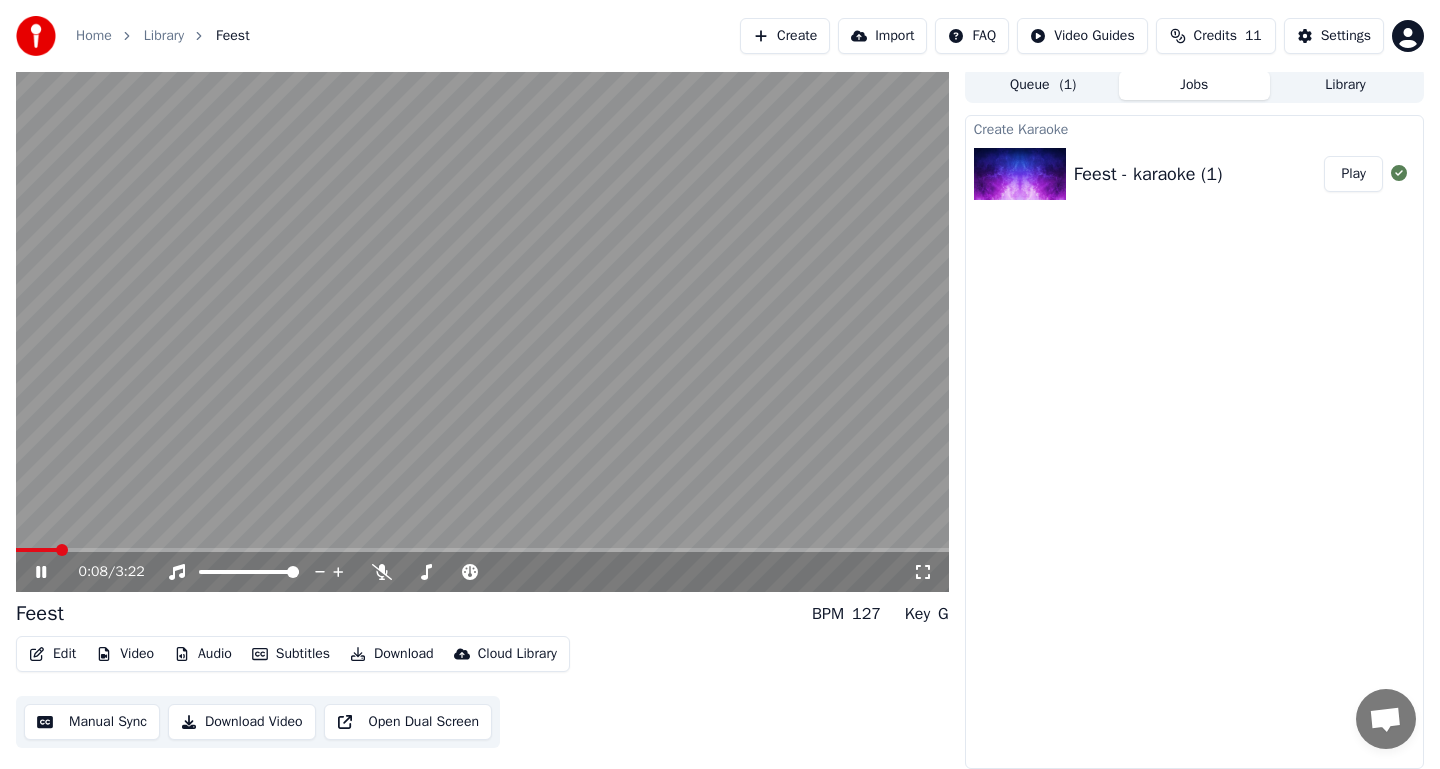 click at bounding box center [482, 329] 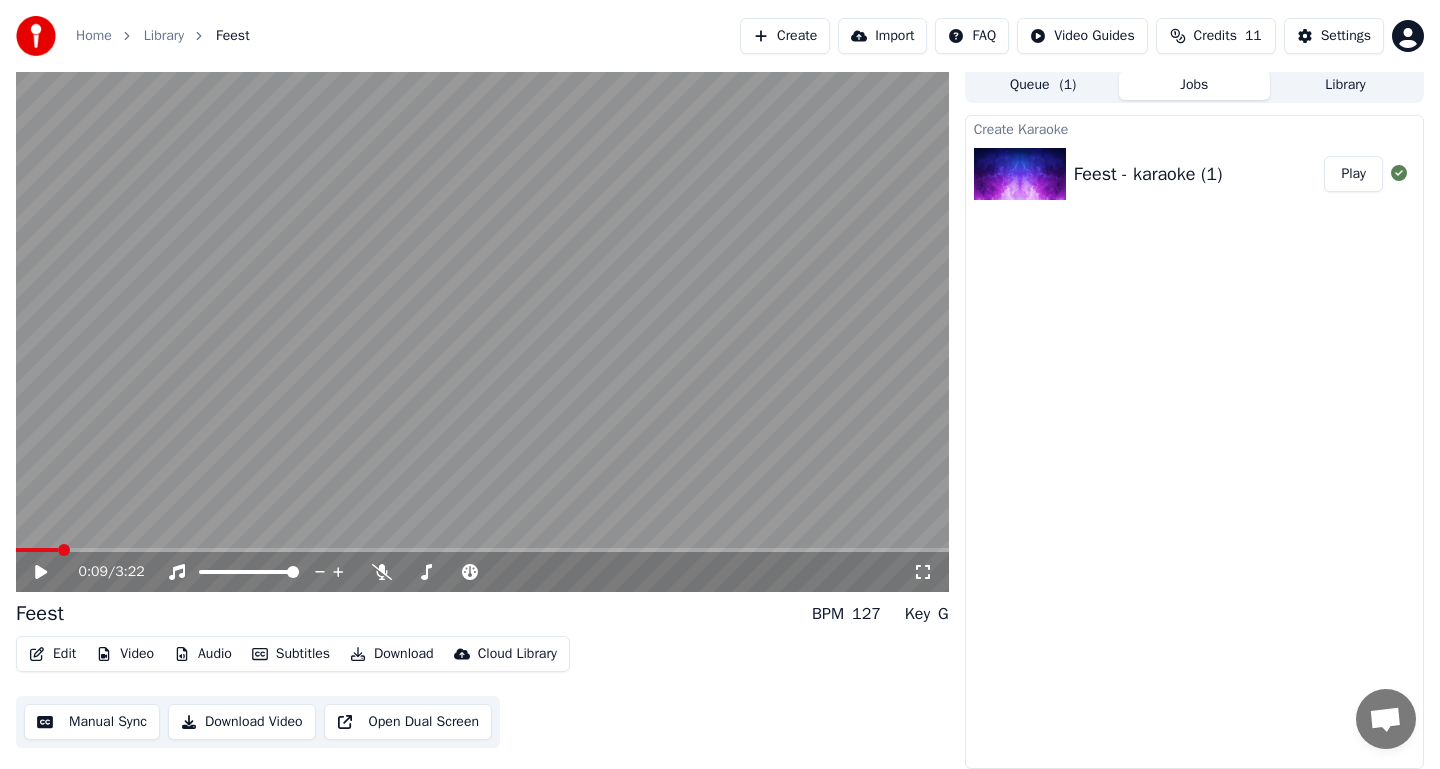 click on "Edit" at bounding box center [52, 654] 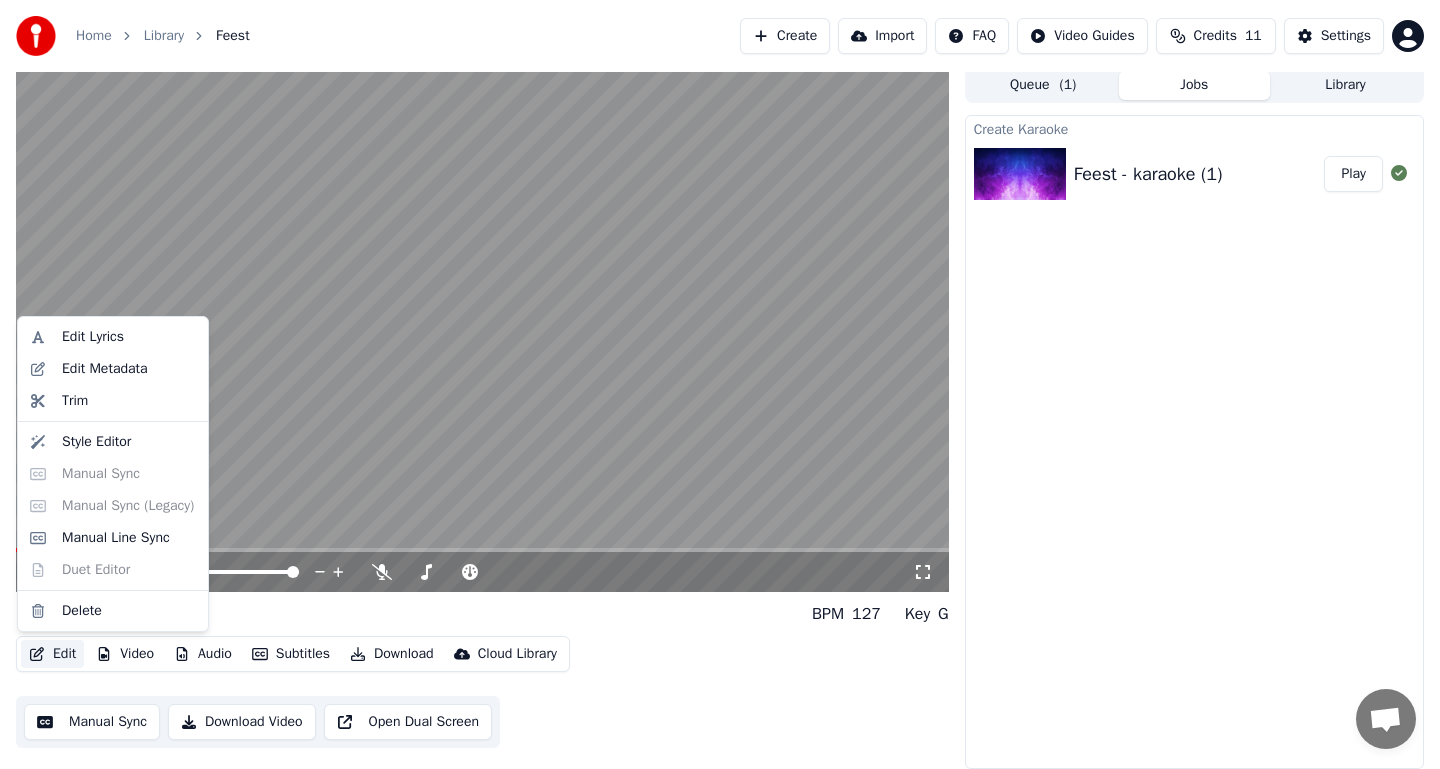 click on "Edit" at bounding box center [52, 654] 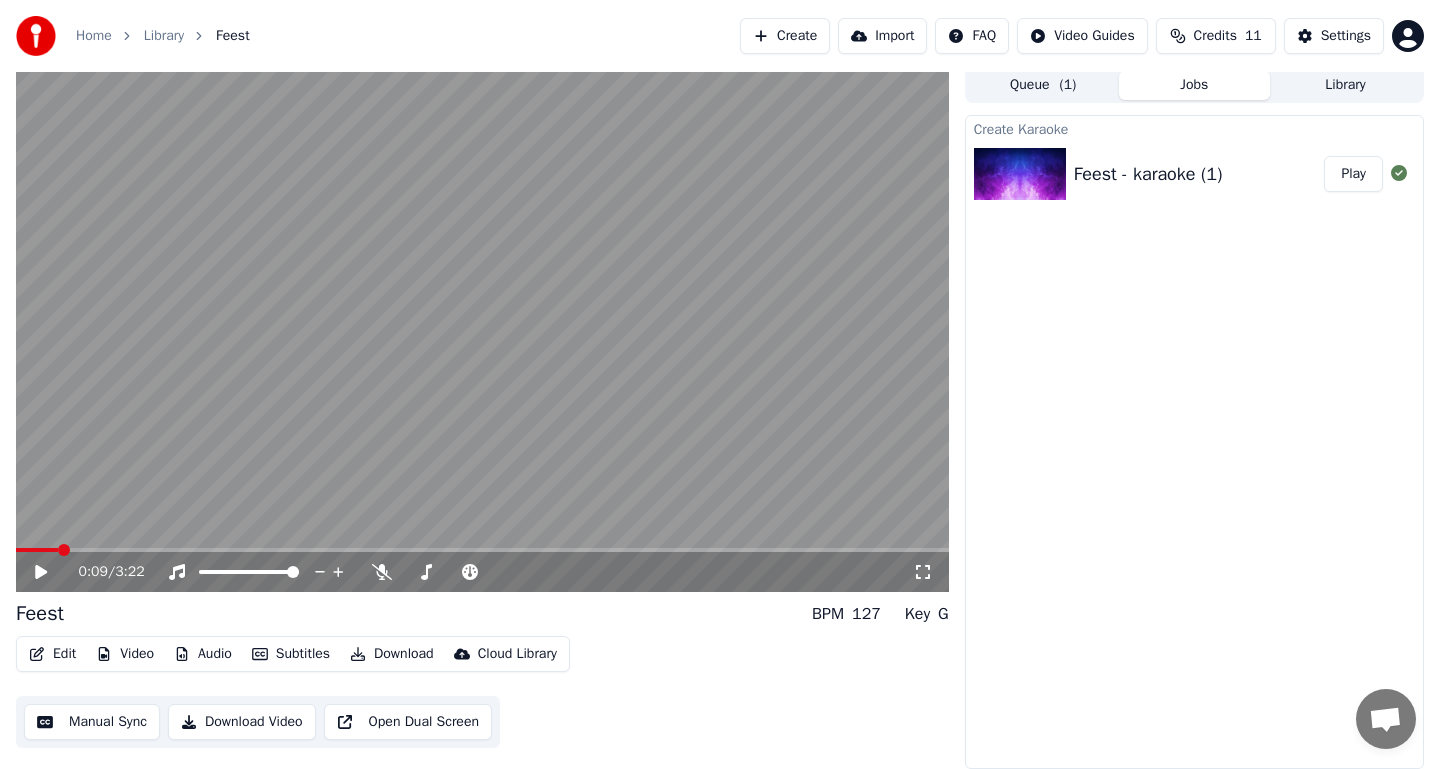 click on "Feest" at bounding box center [40, 614] 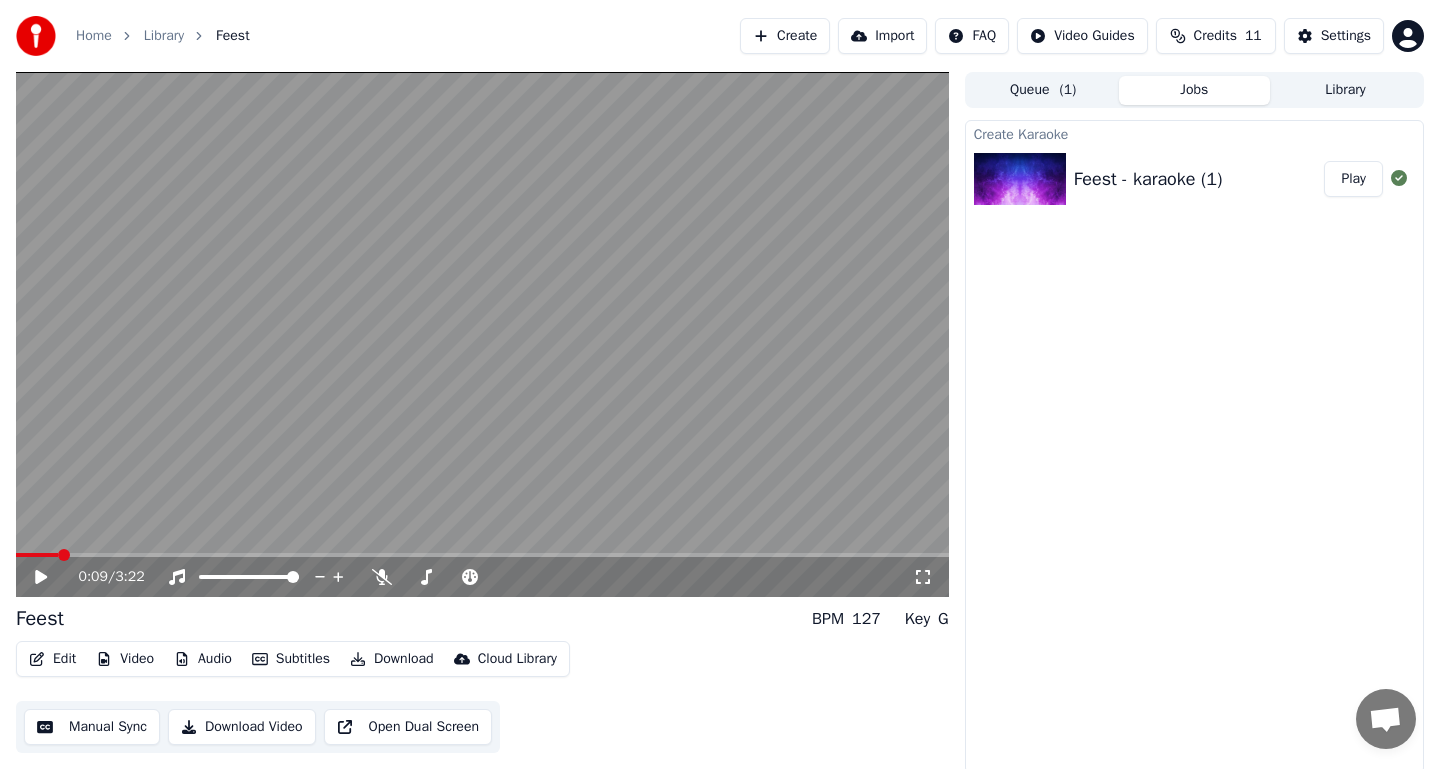 scroll, scrollTop: 5, scrollLeft: 0, axis: vertical 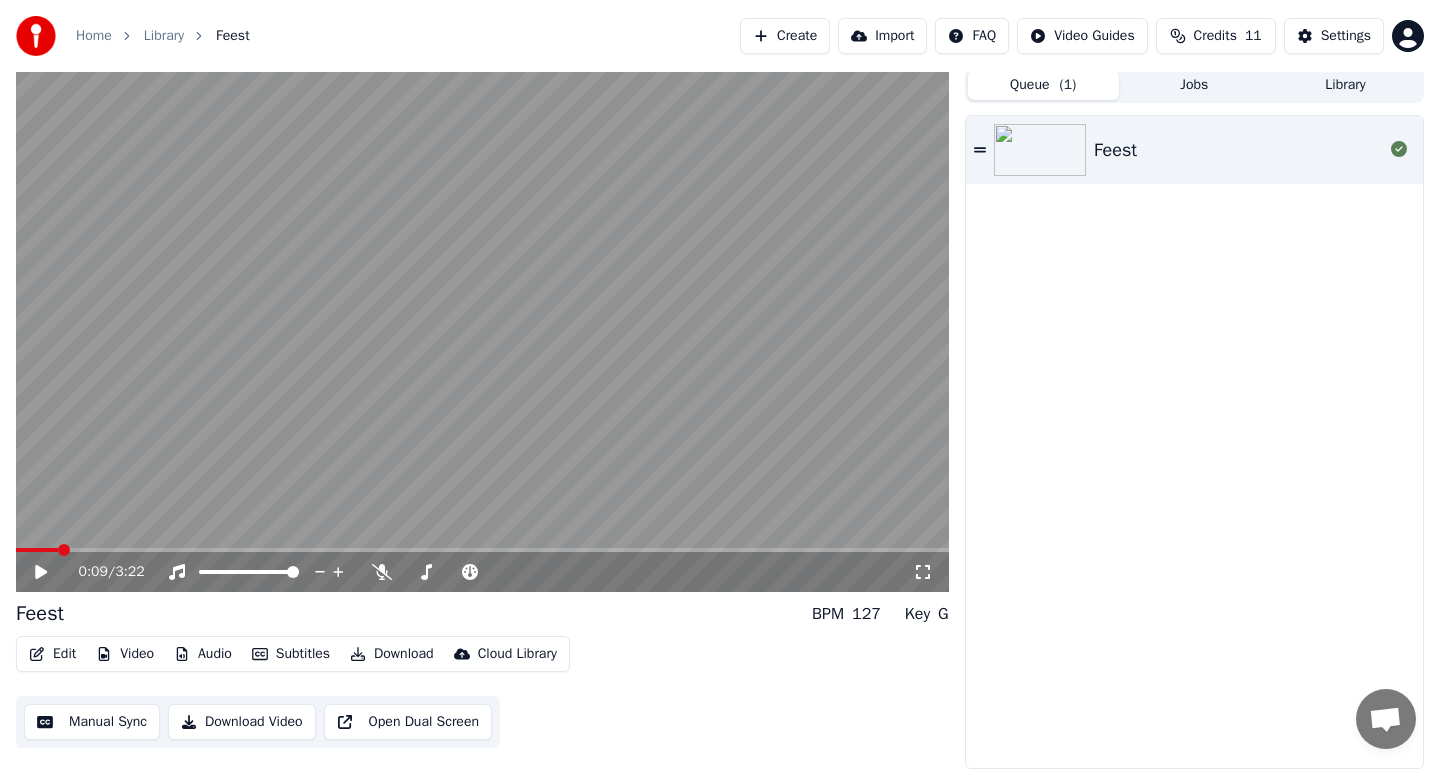 click on "( 1 )" at bounding box center (1068, 85) 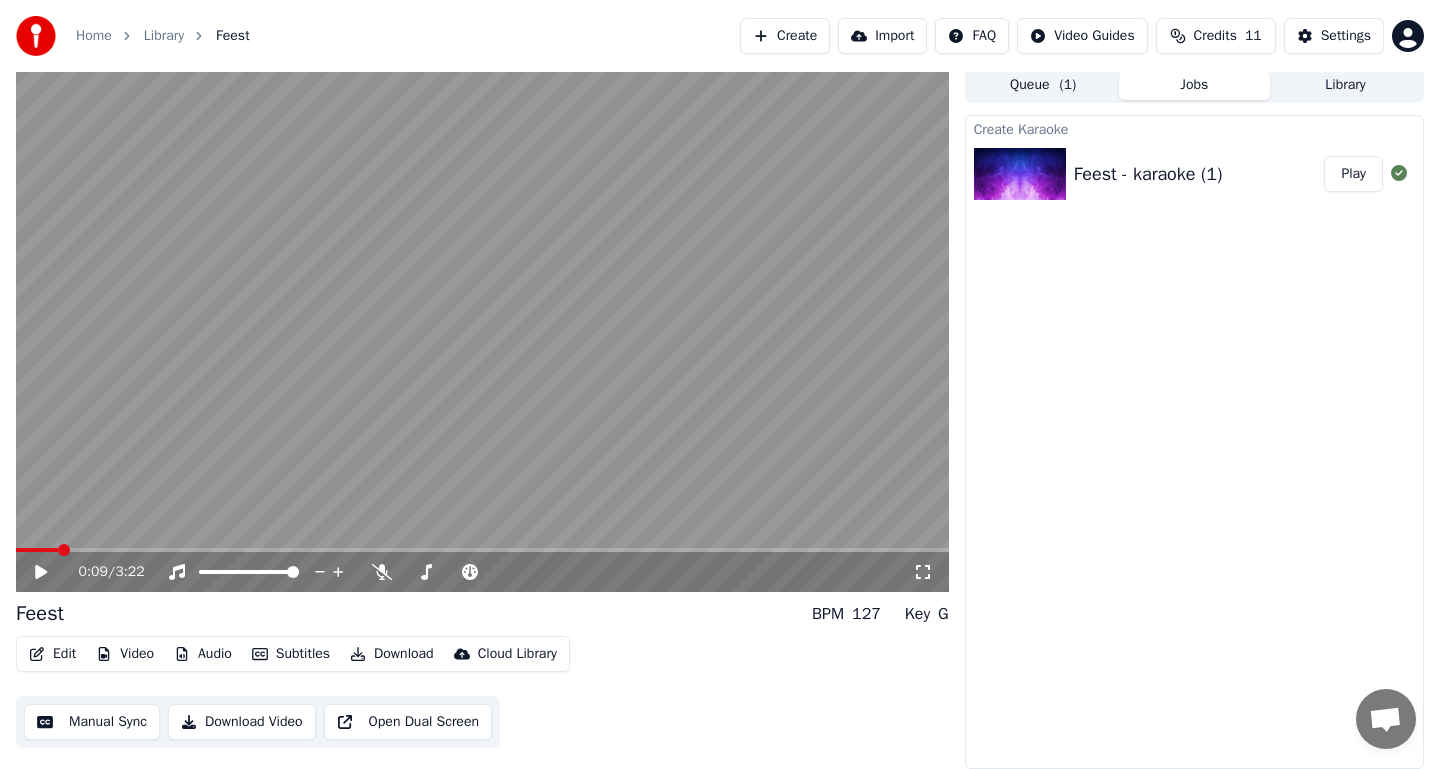 click on "Jobs" at bounding box center (1194, 85) 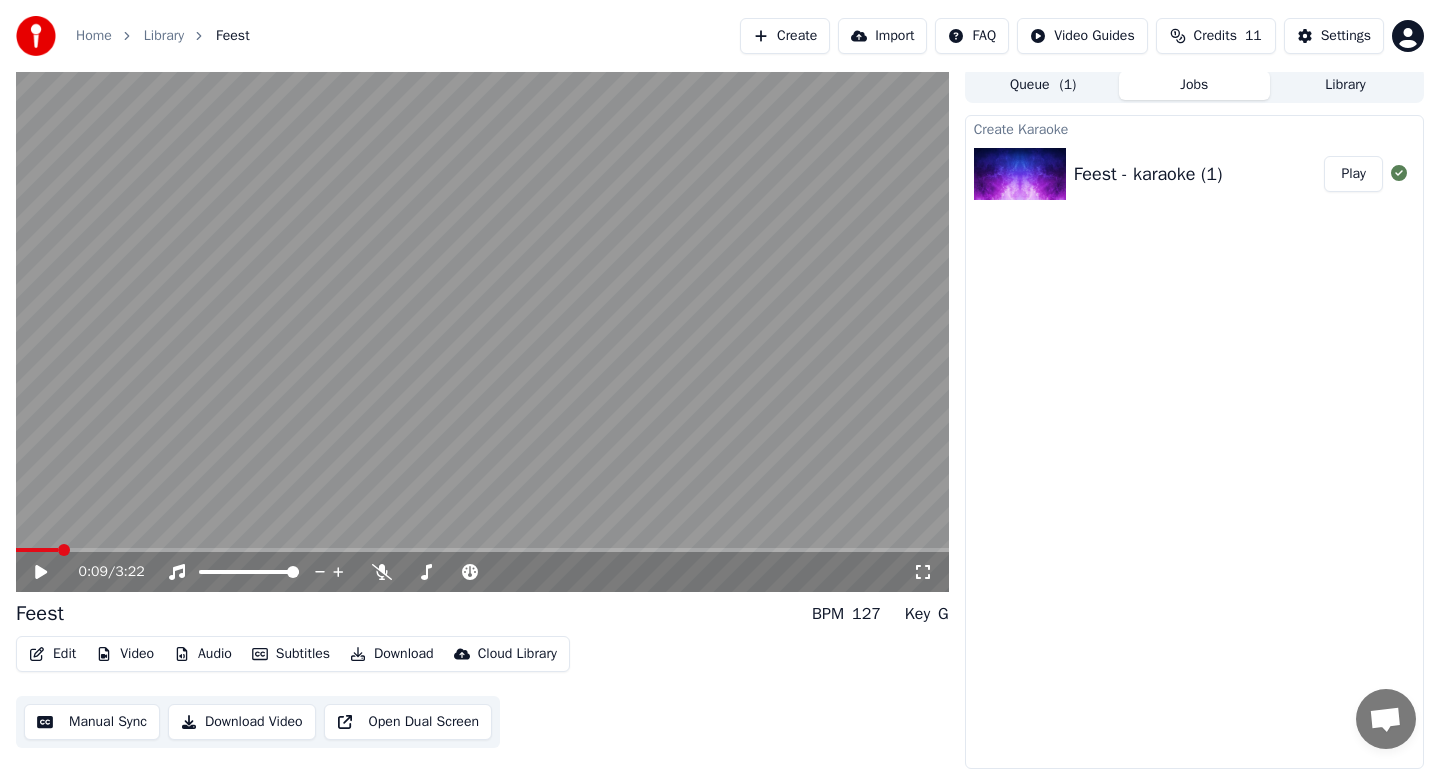 click 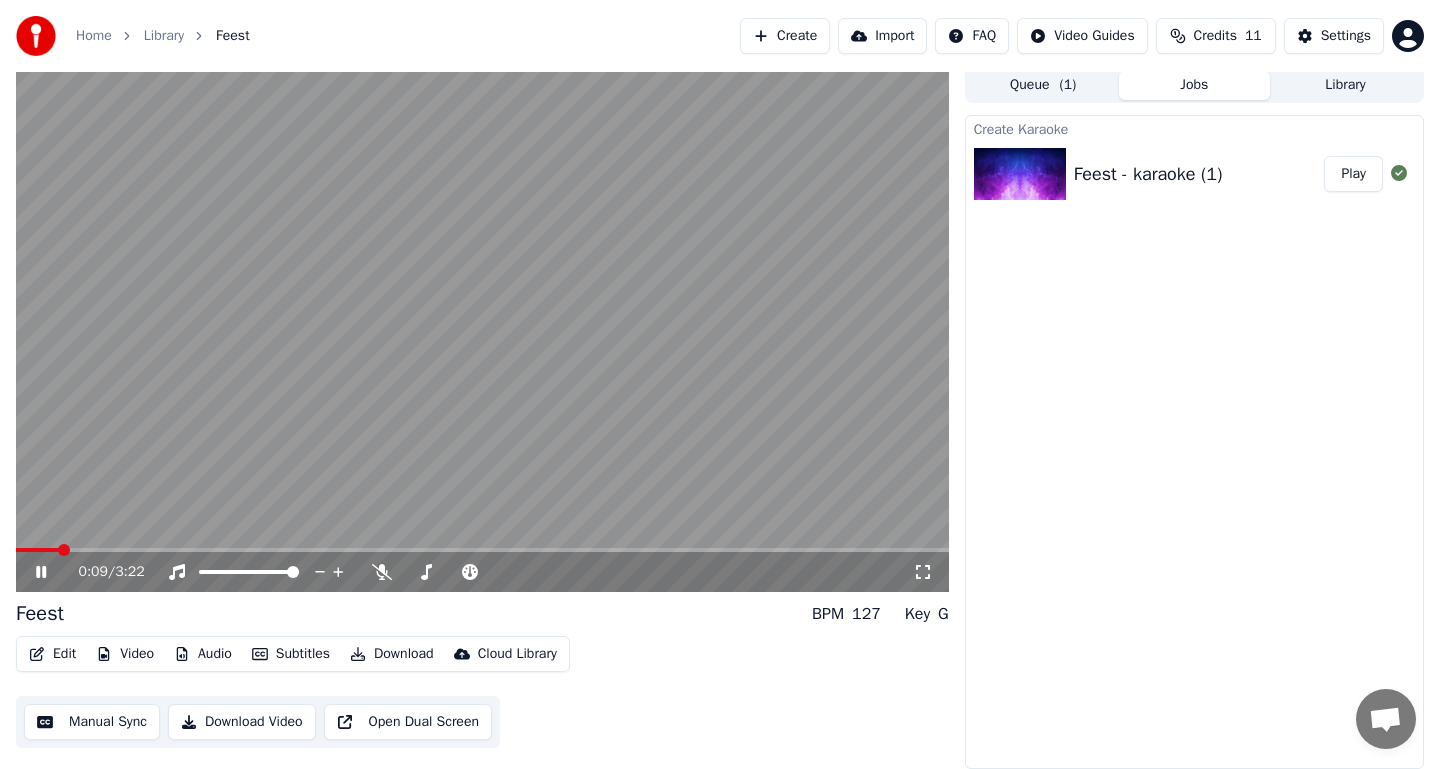 click 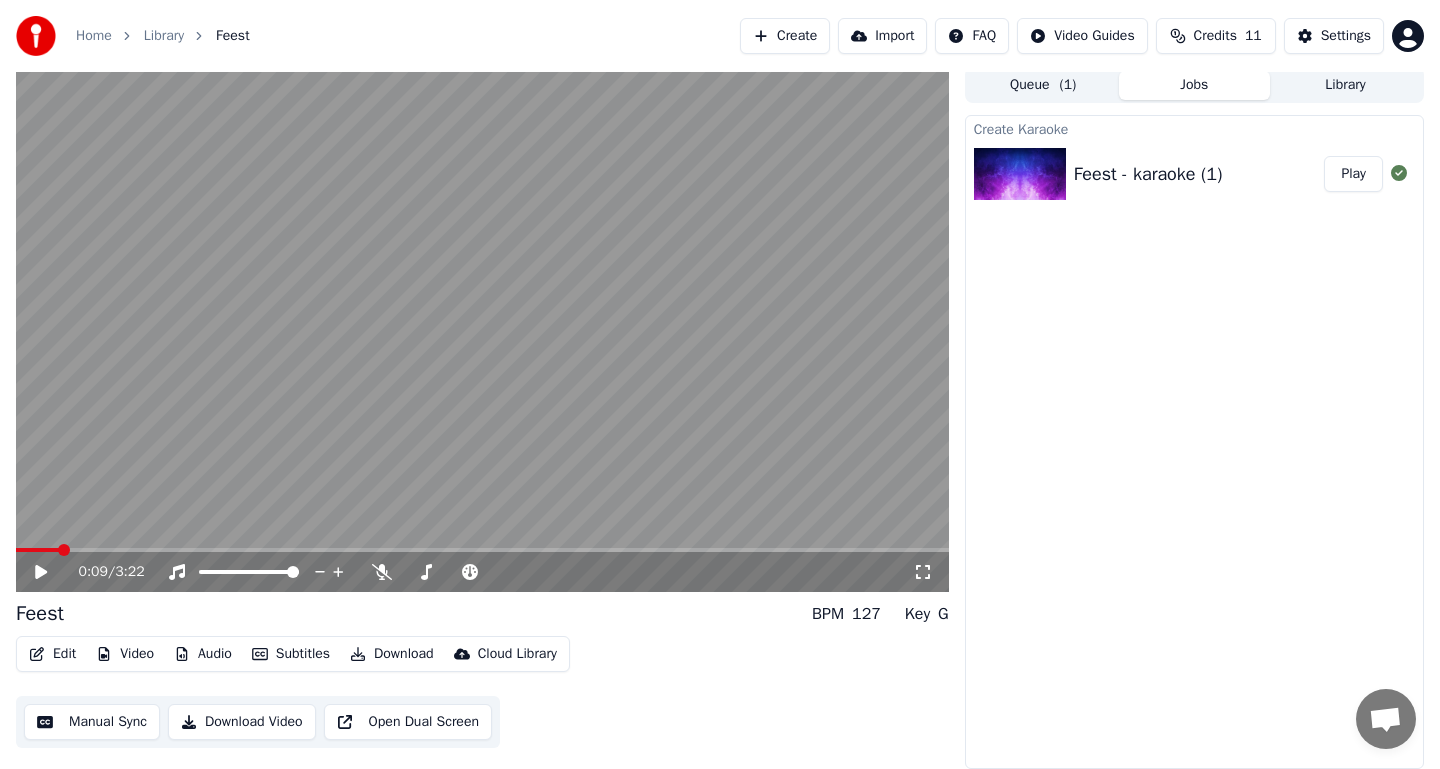 click on "Edit" at bounding box center [52, 654] 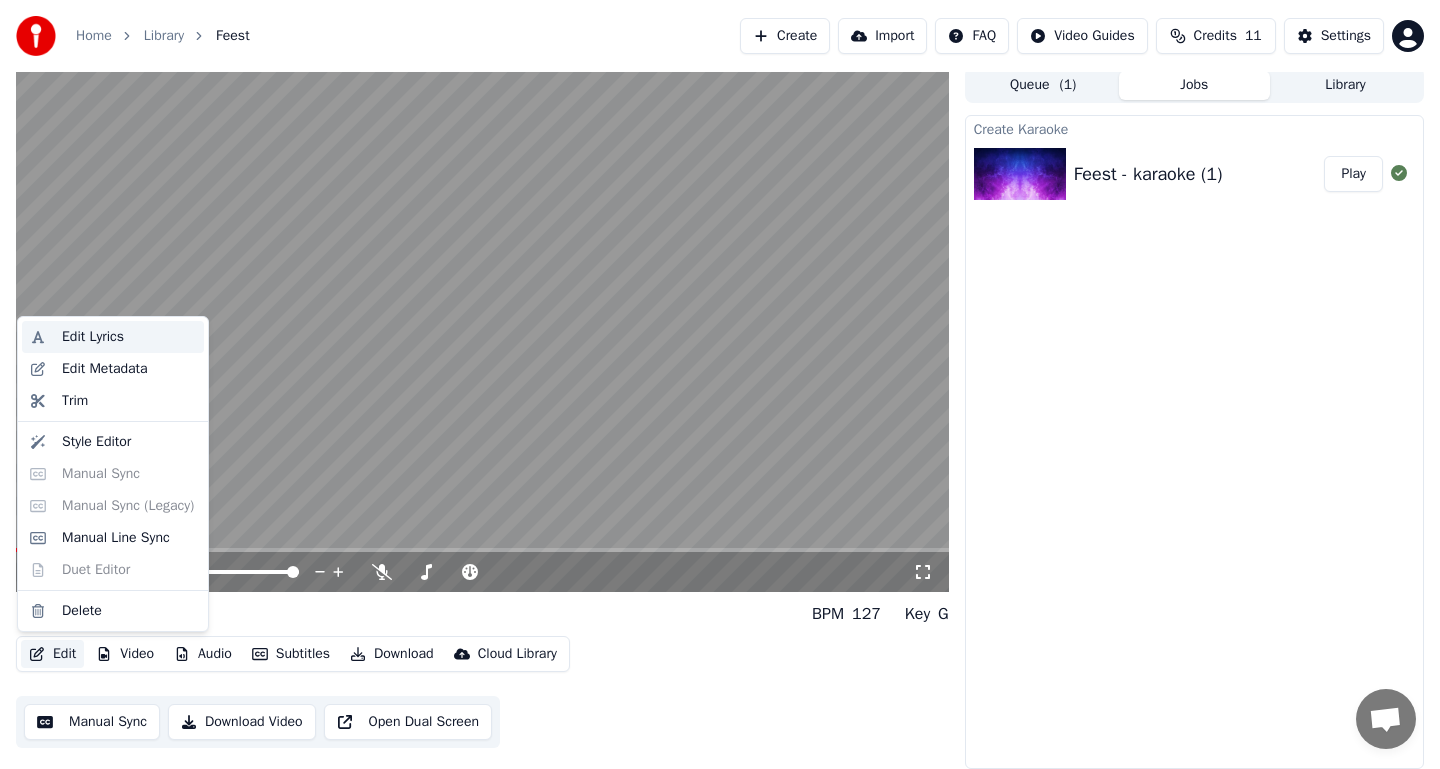 click on "Edit Lyrics" at bounding box center (93, 337) 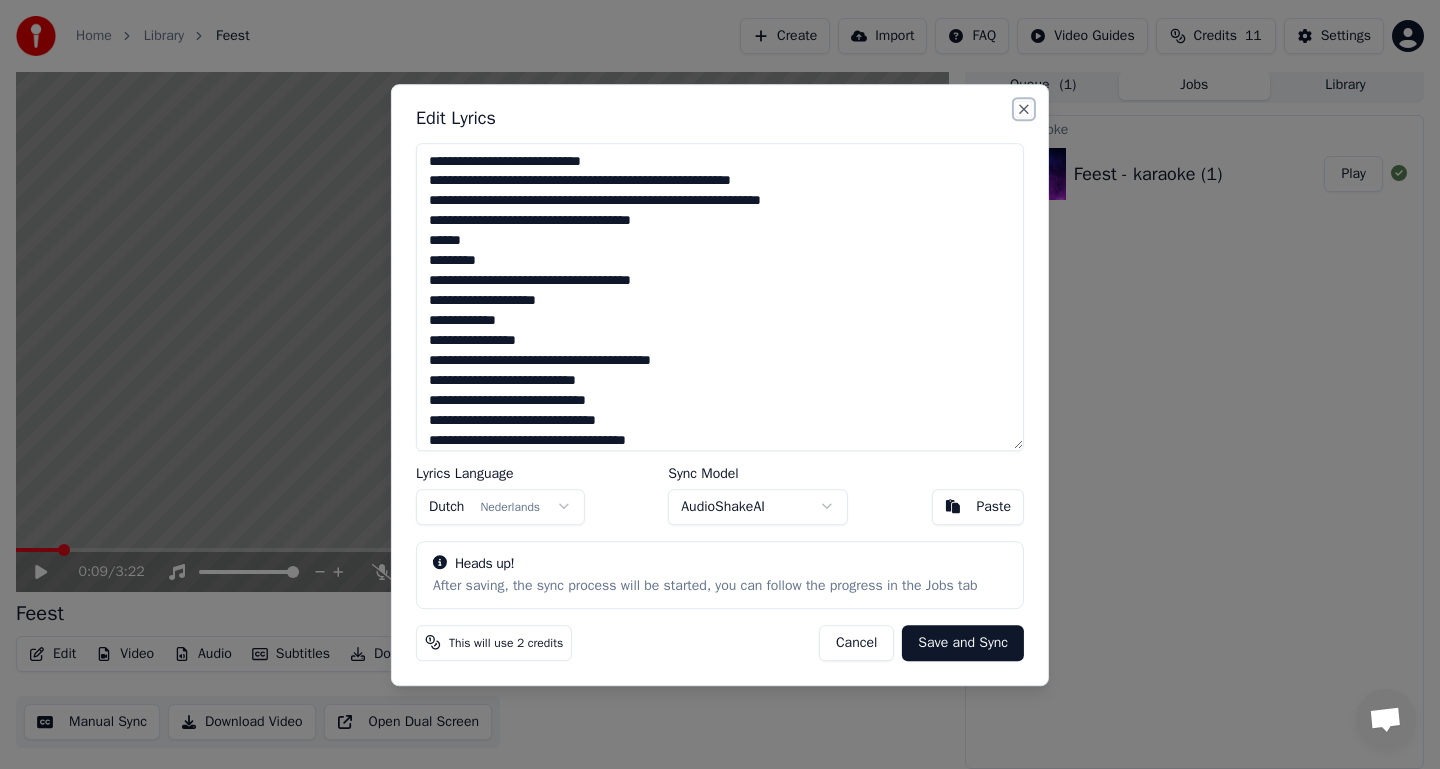 click on "Close" at bounding box center [1024, 109] 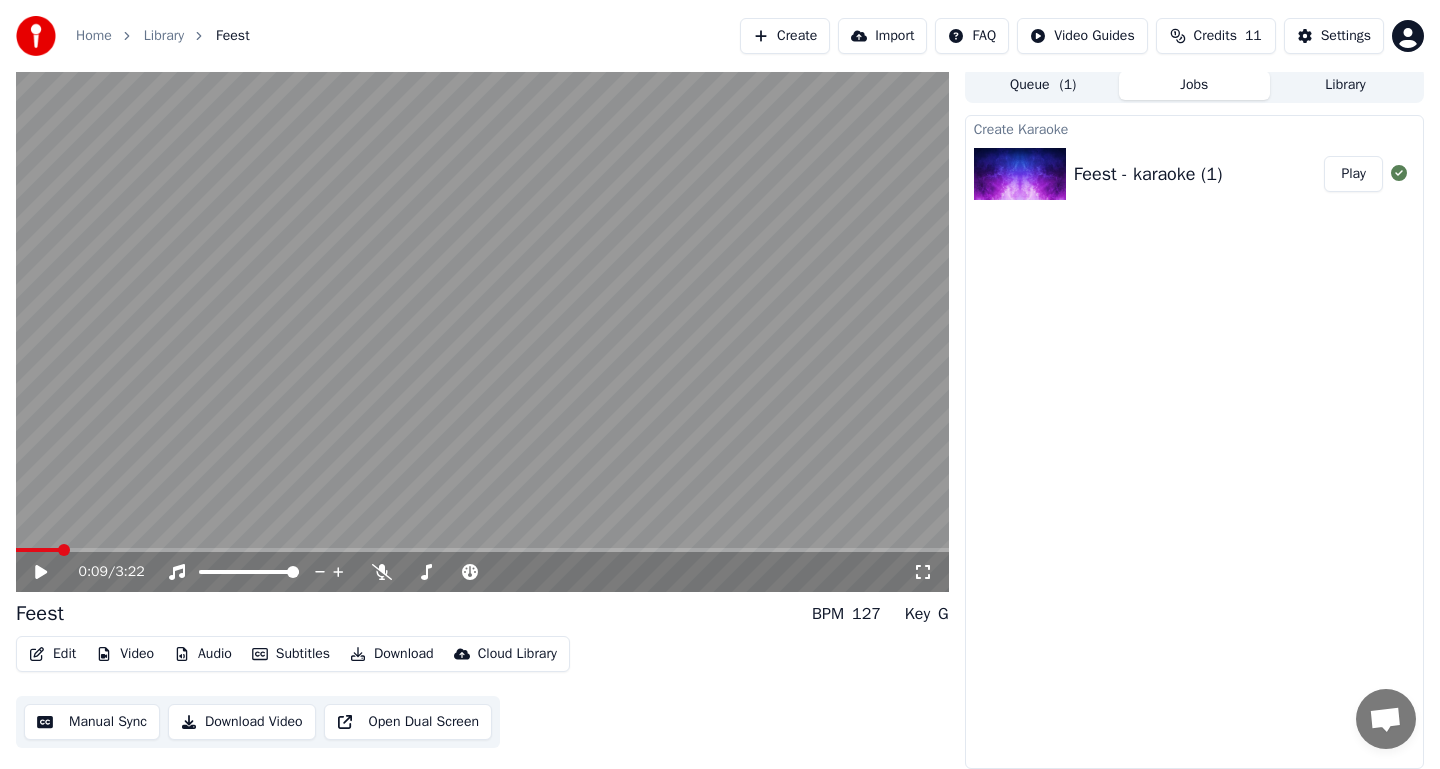 click on "Edit" at bounding box center [52, 654] 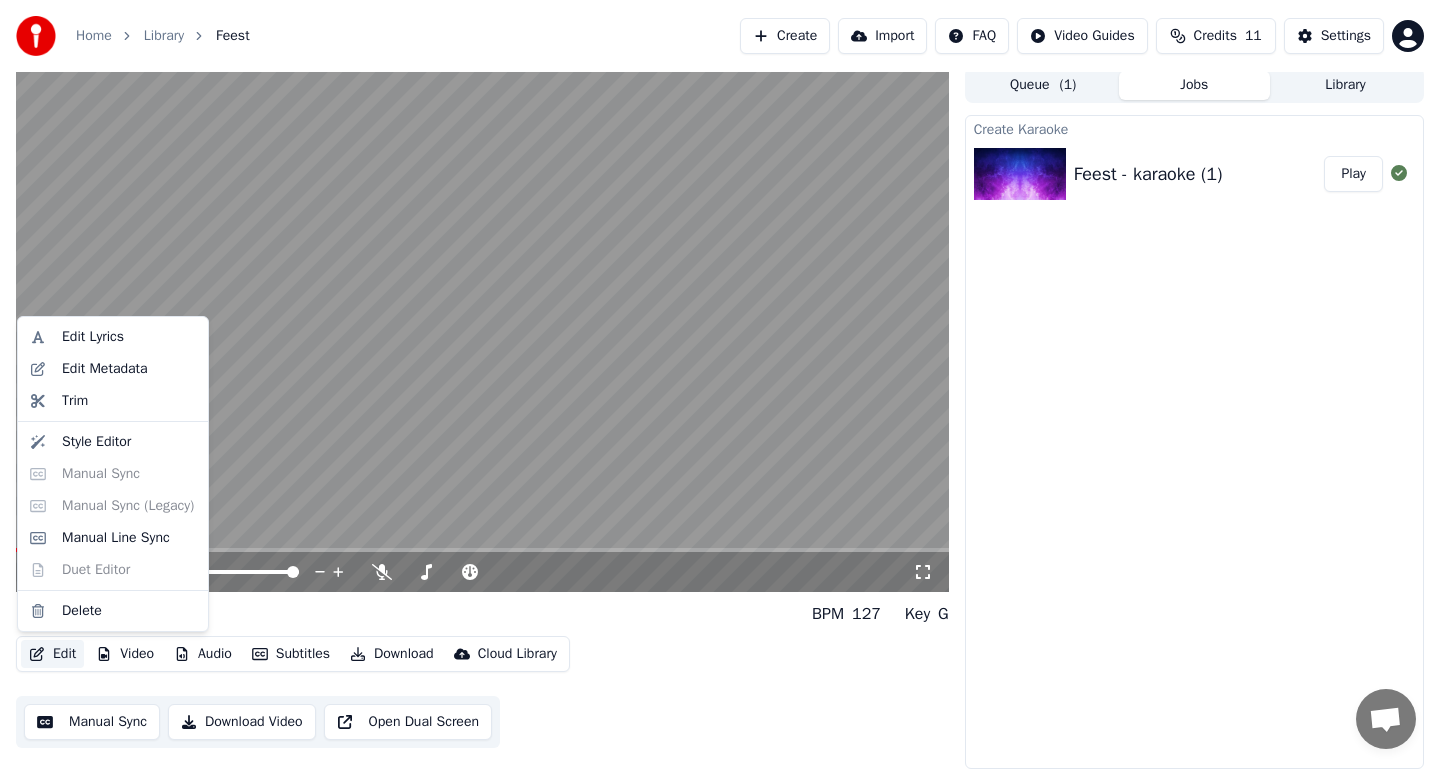 click on "Edit Lyrics Edit Metadata Trim Style Editor Manual Sync Manual Sync (Legacy) Manual Line Sync Duet Editor Delete" at bounding box center [113, 474] 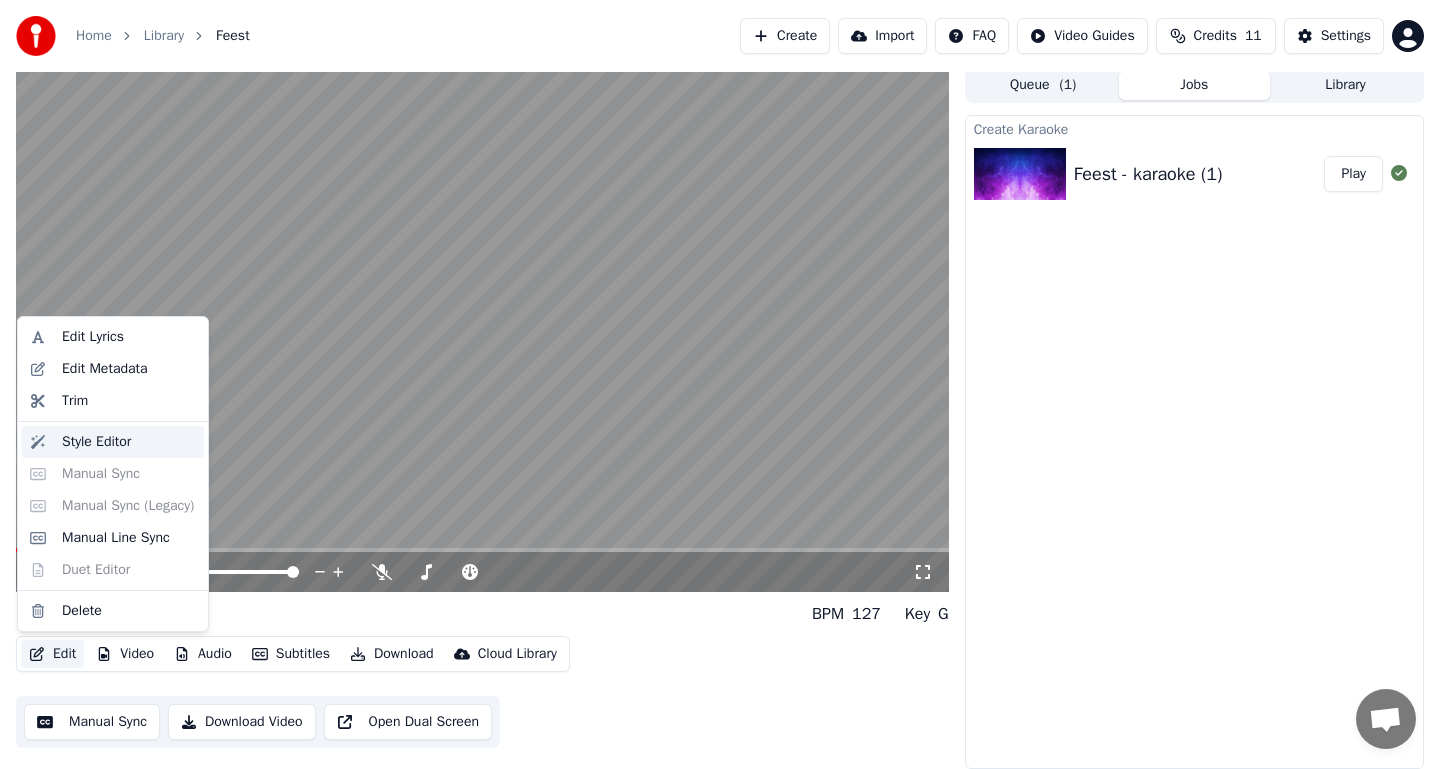 click on "Style Editor" at bounding box center (96, 442) 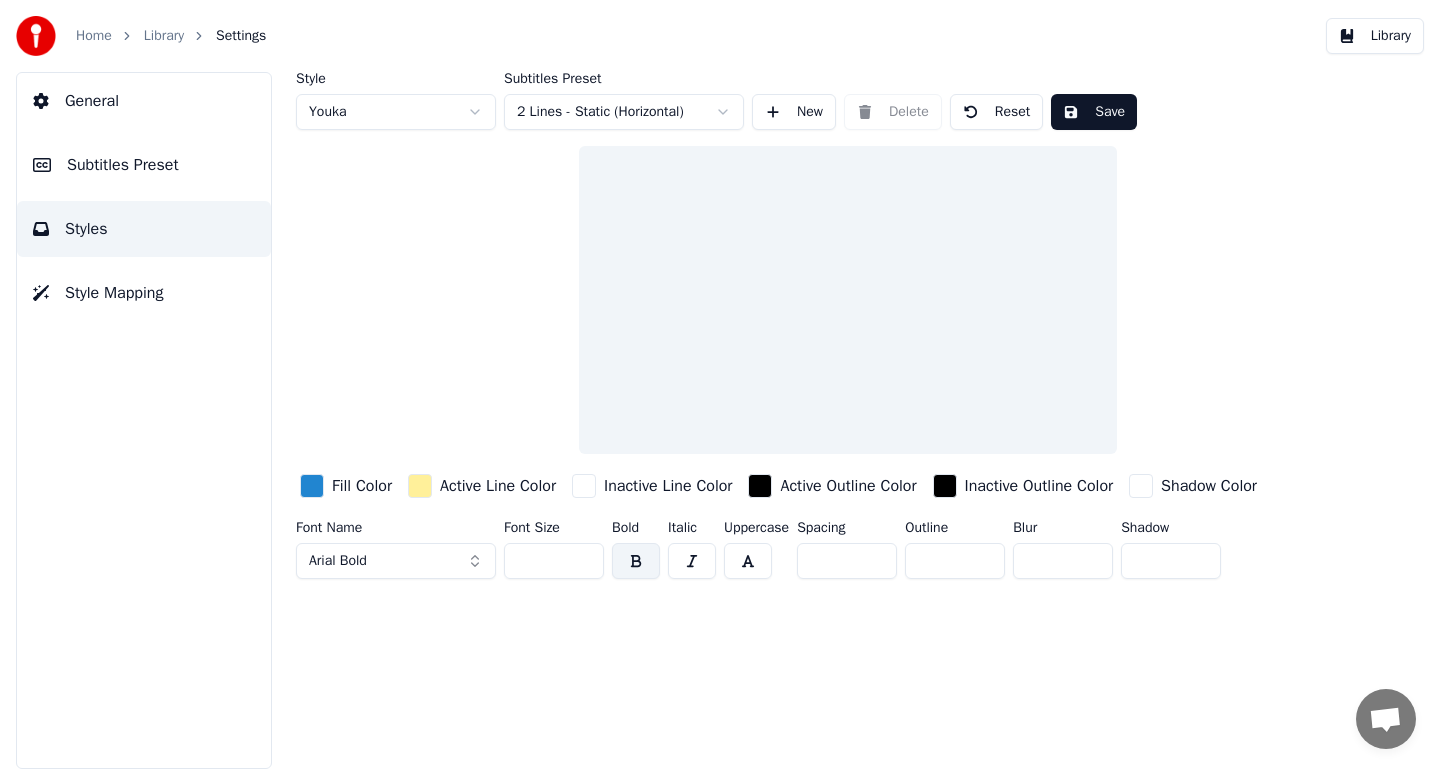 scroll, scrollTop: 0, scrollLeft: 0, axis: both 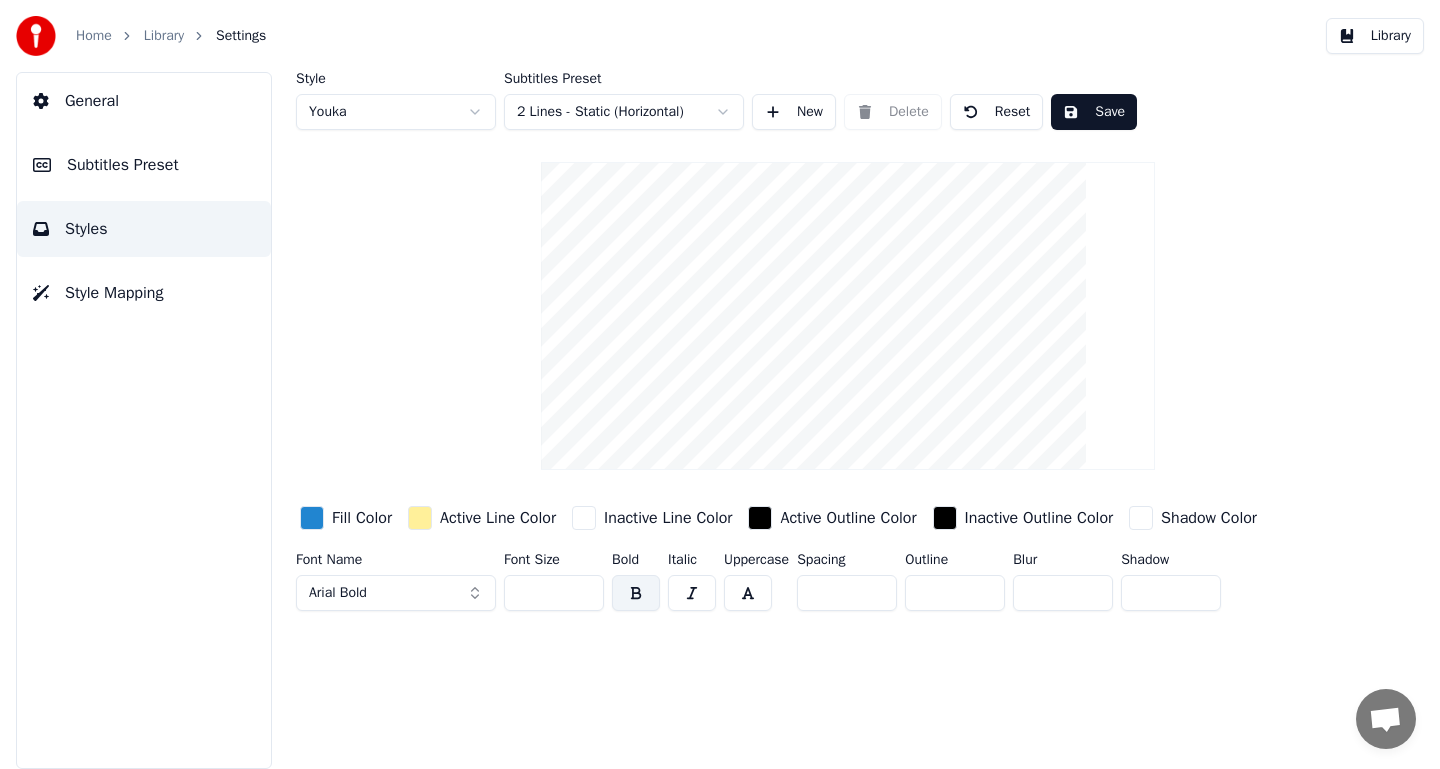 click at bounding box center [36, 36] 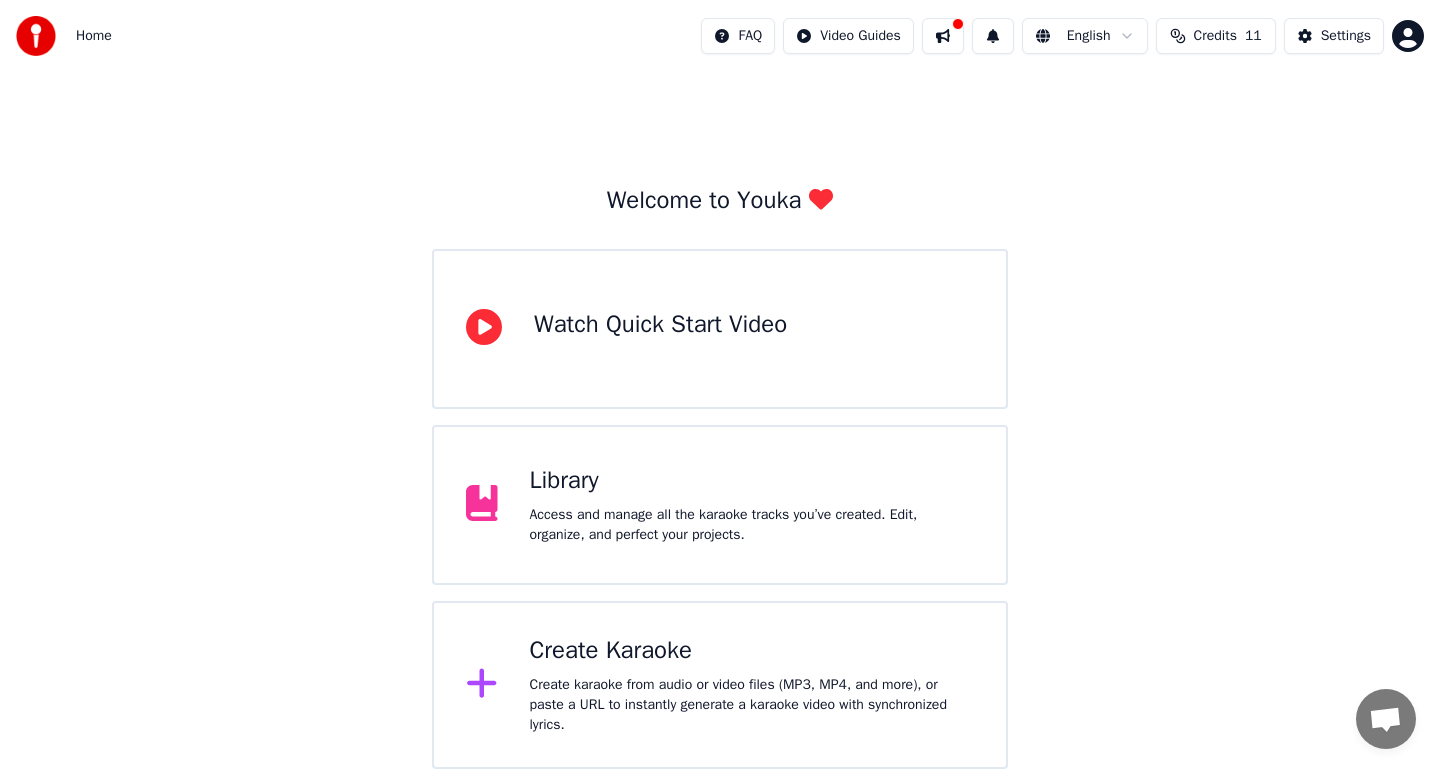 scroll, scrollTop: 0, scrollLeft: 0, axis: both 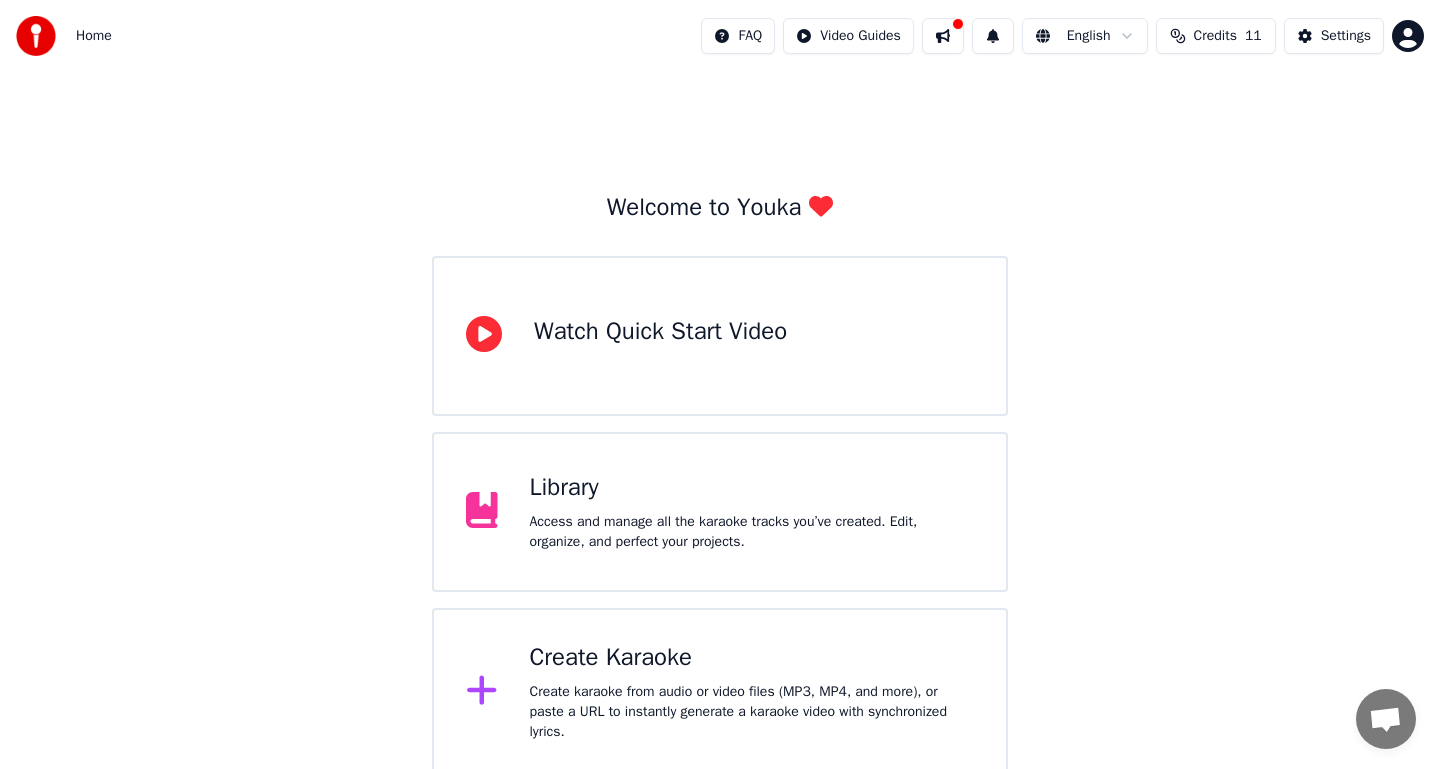 click at bounding box center (36, 36) 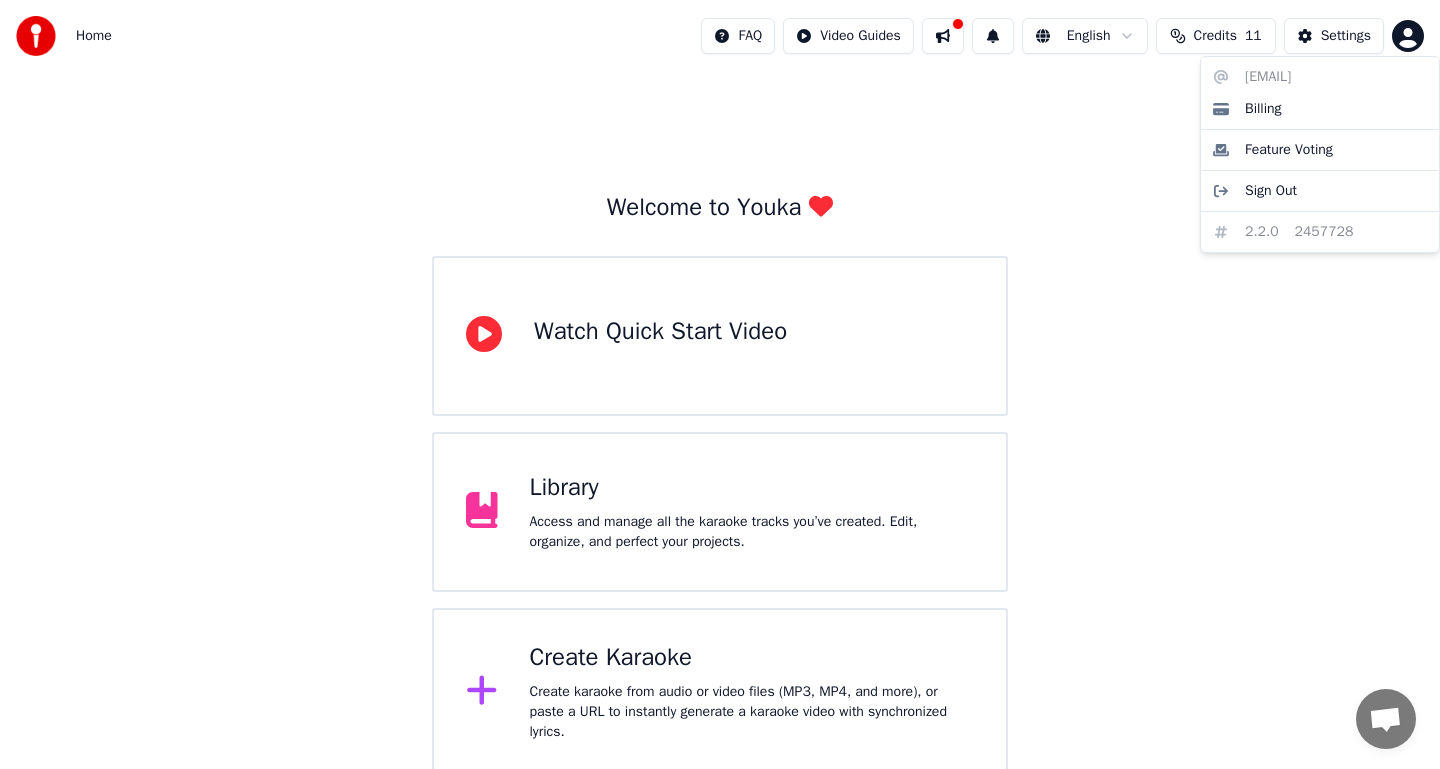 click on "Home FAQ Video Guides English Credits 11 Settings Welcome to Youka Watch Quick Start Video Library Access and manage all the karaoke tracks you’ve created. Edit, organize, and perfect your projects. Create Karaoke Create karaoke from audio or video files (MP3, MP4, and more), or paste a URL to instantly generate a karaoke video with synchronized lyrics.
[EMAIL] Billing Feature Voting Sign Out 2.2.0 2457728" at bounding box center [720, 388] 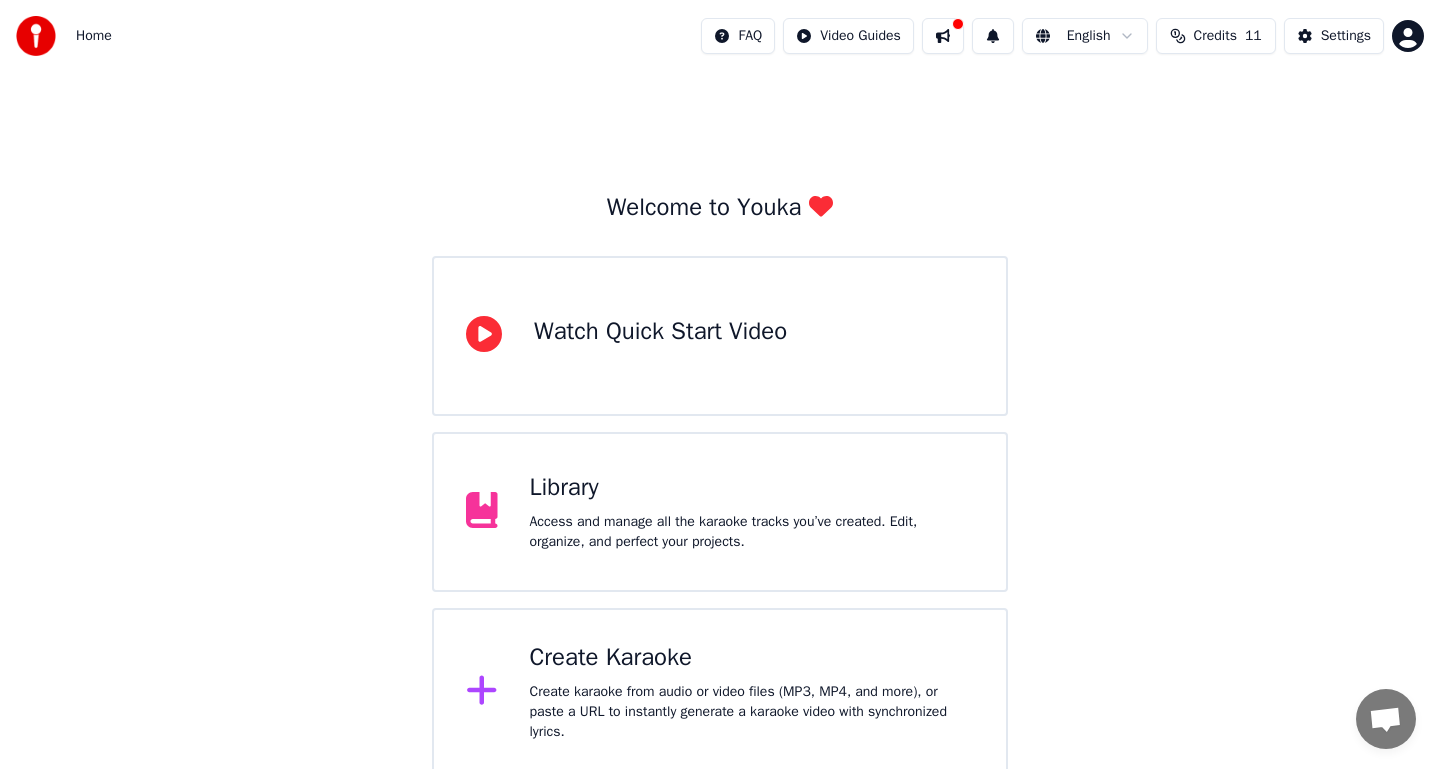 click at bounding box center [36, 36] 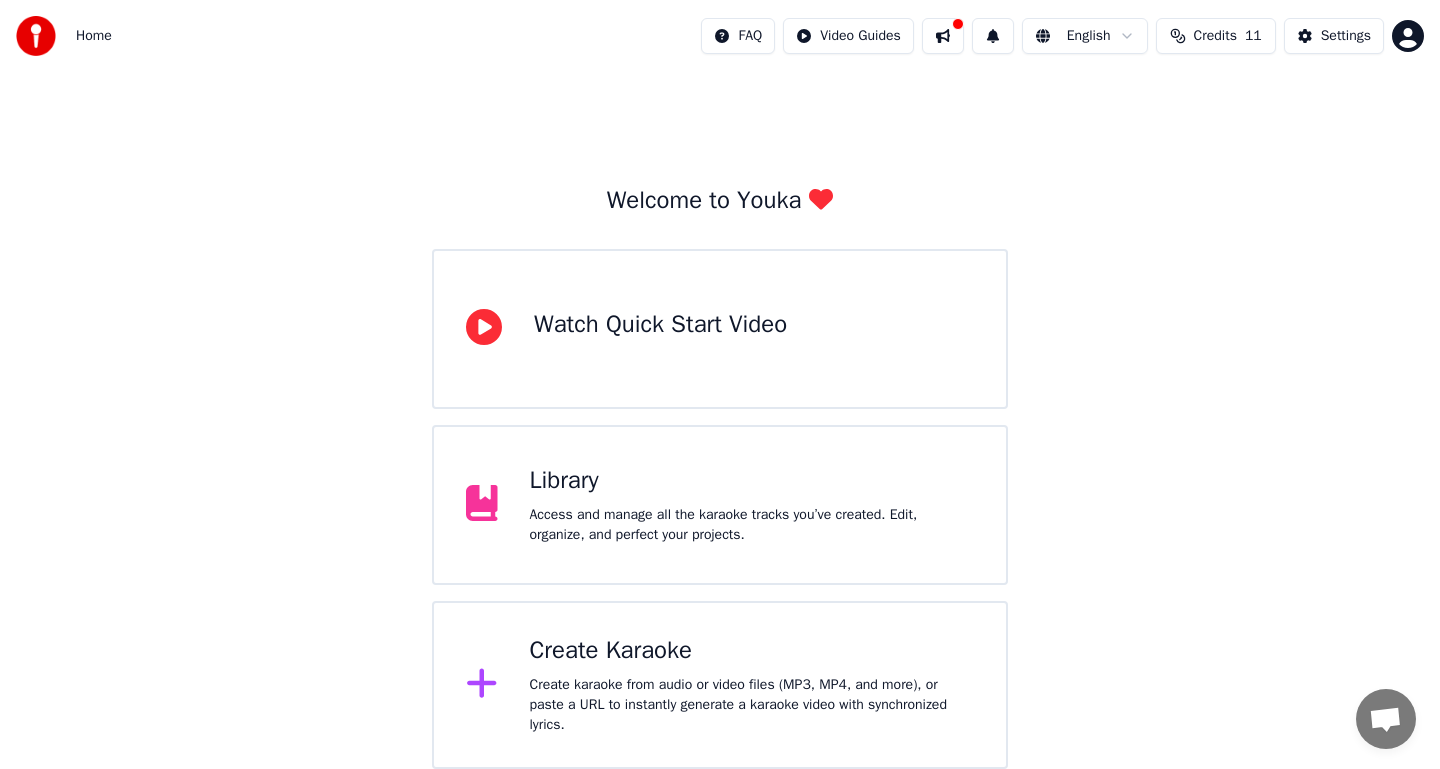 scroll, scrollTop: 0, scrollLeft: 0, axis: both 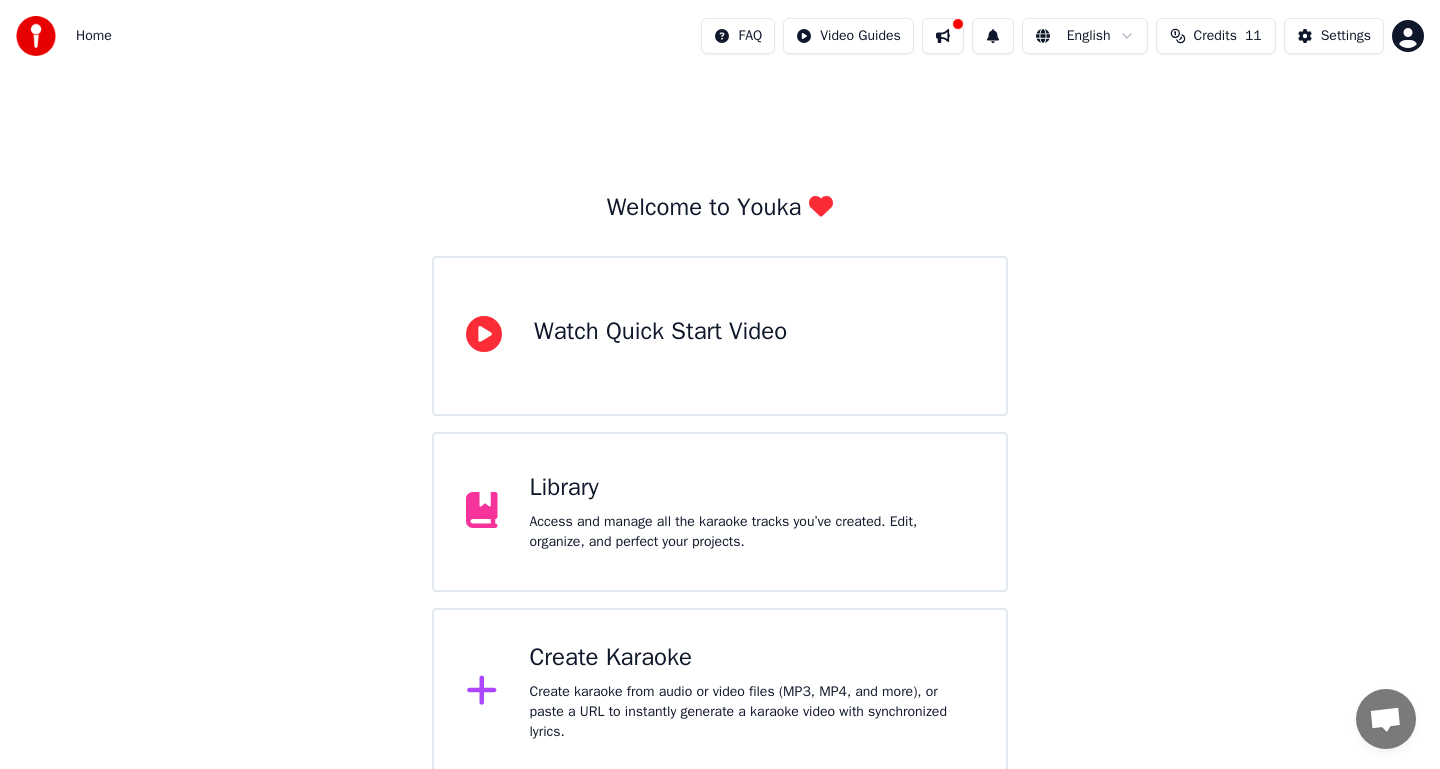 click on "Library Access and manage all the karaoke tracks you’ve created. Edit, organize, and perfect your projects." at bounding box center (752, 512) 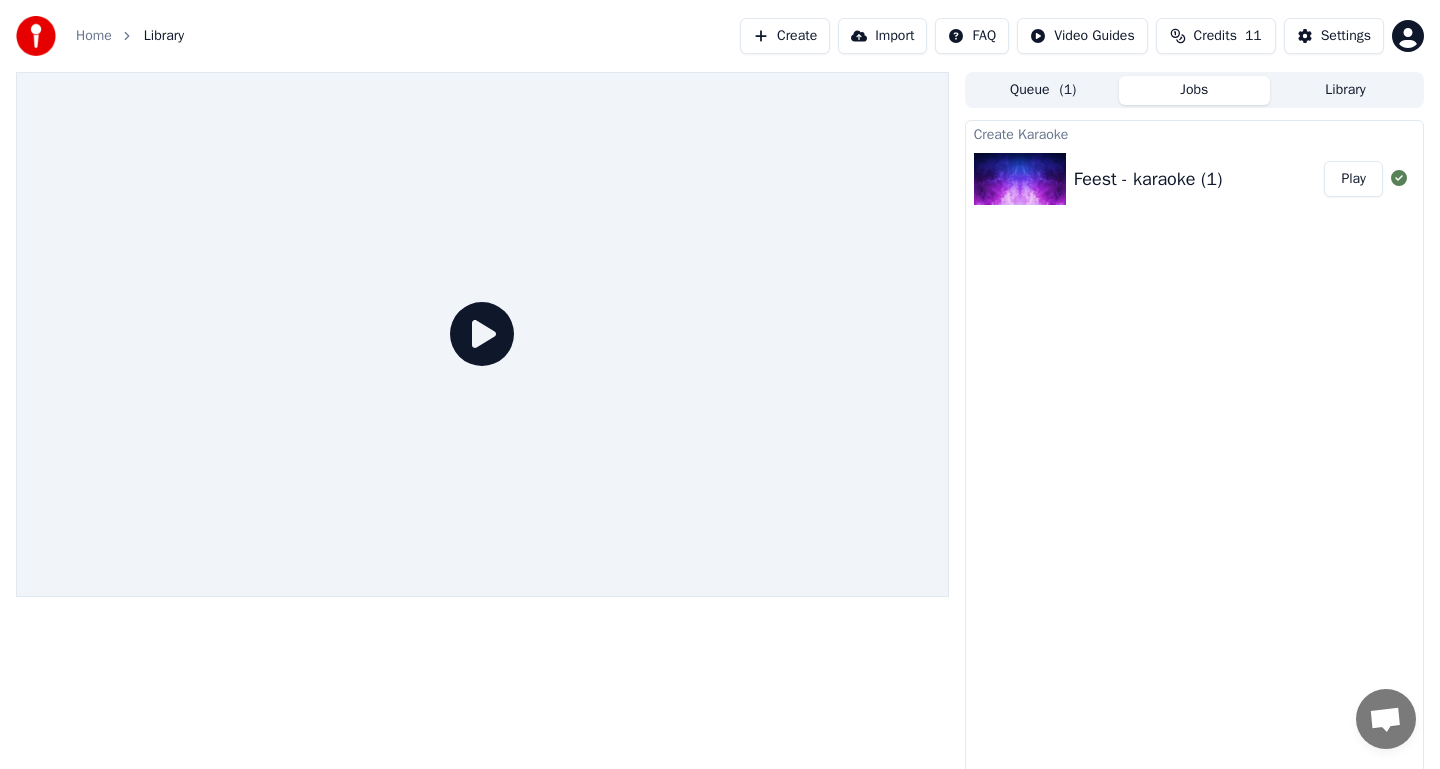 click at bounding box center (1020, 179) 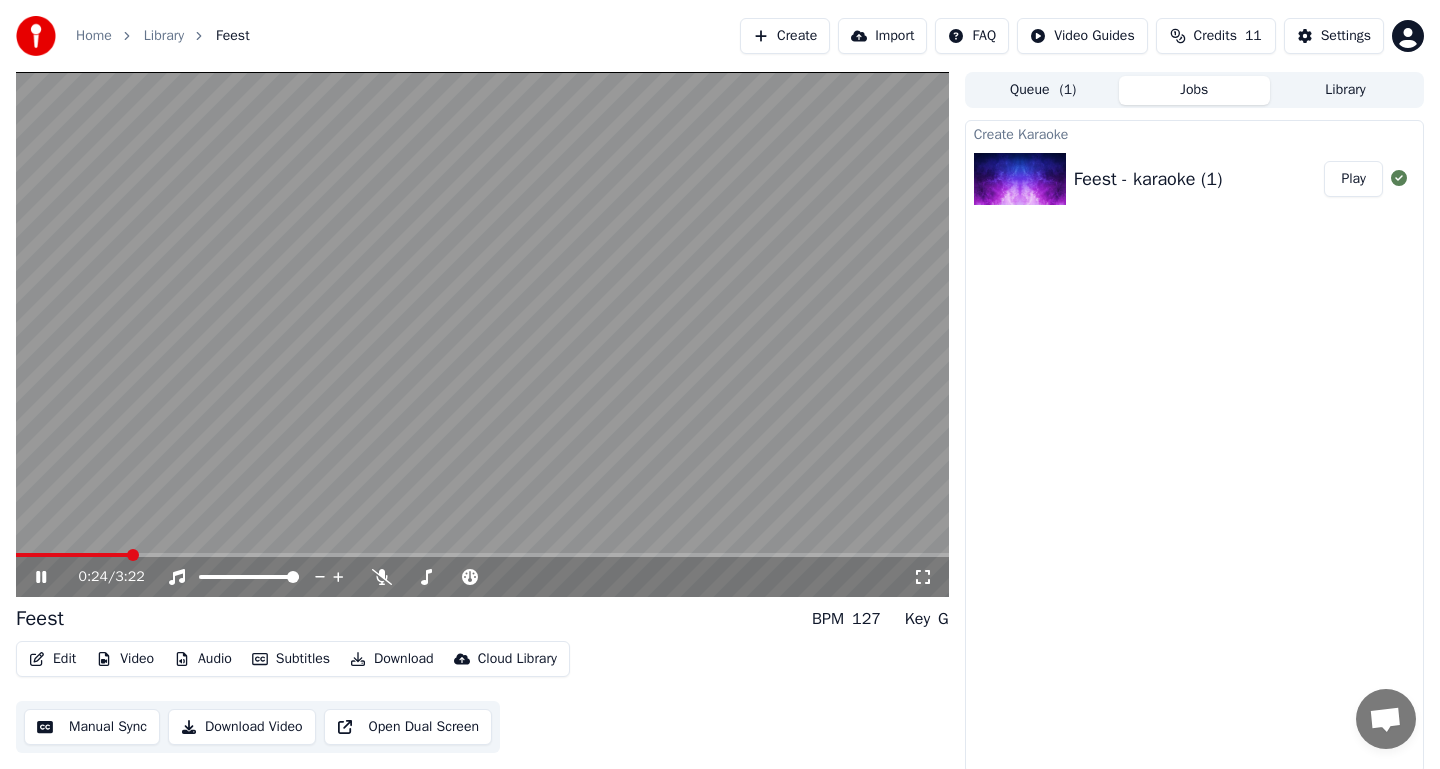 click 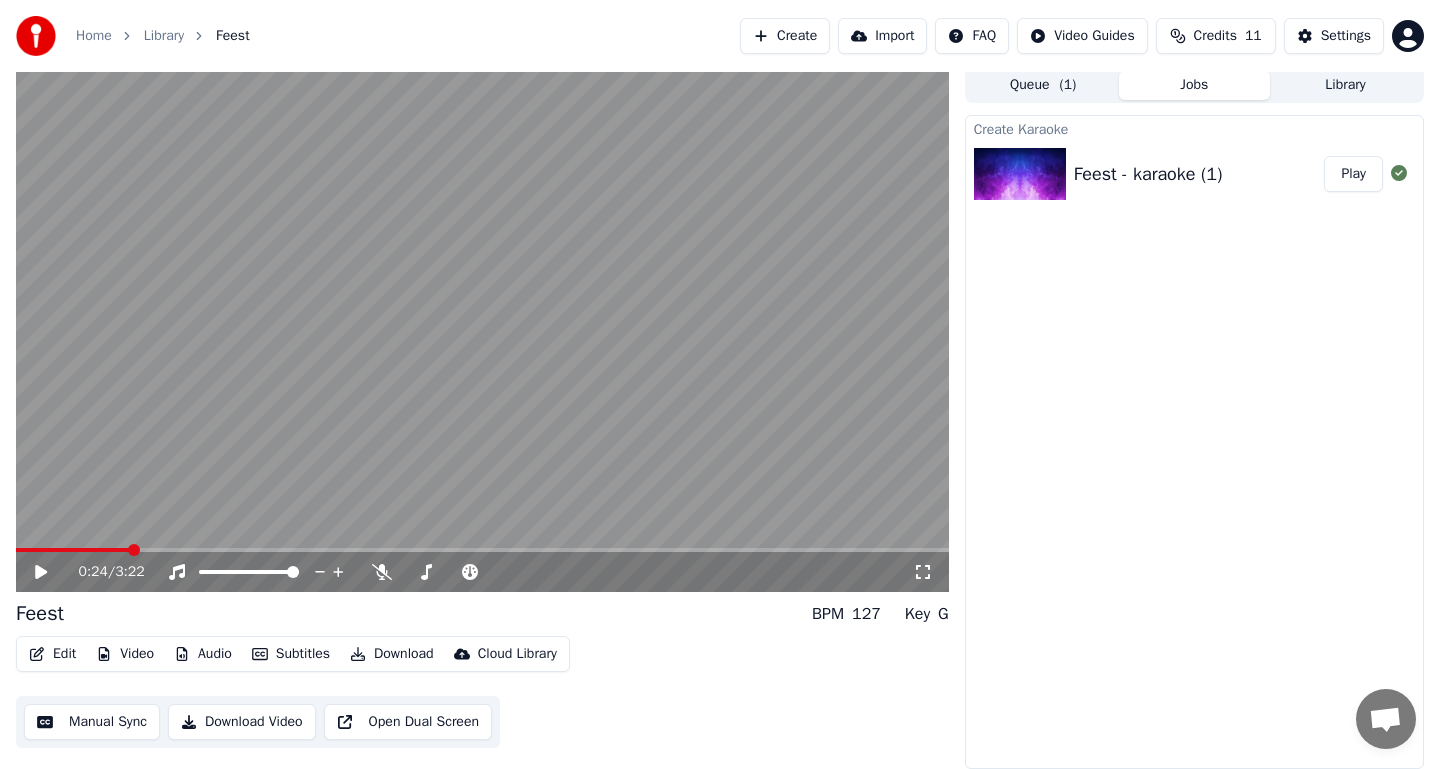scroll, scrollTop: 0, scrollLeft: 0, axis: both 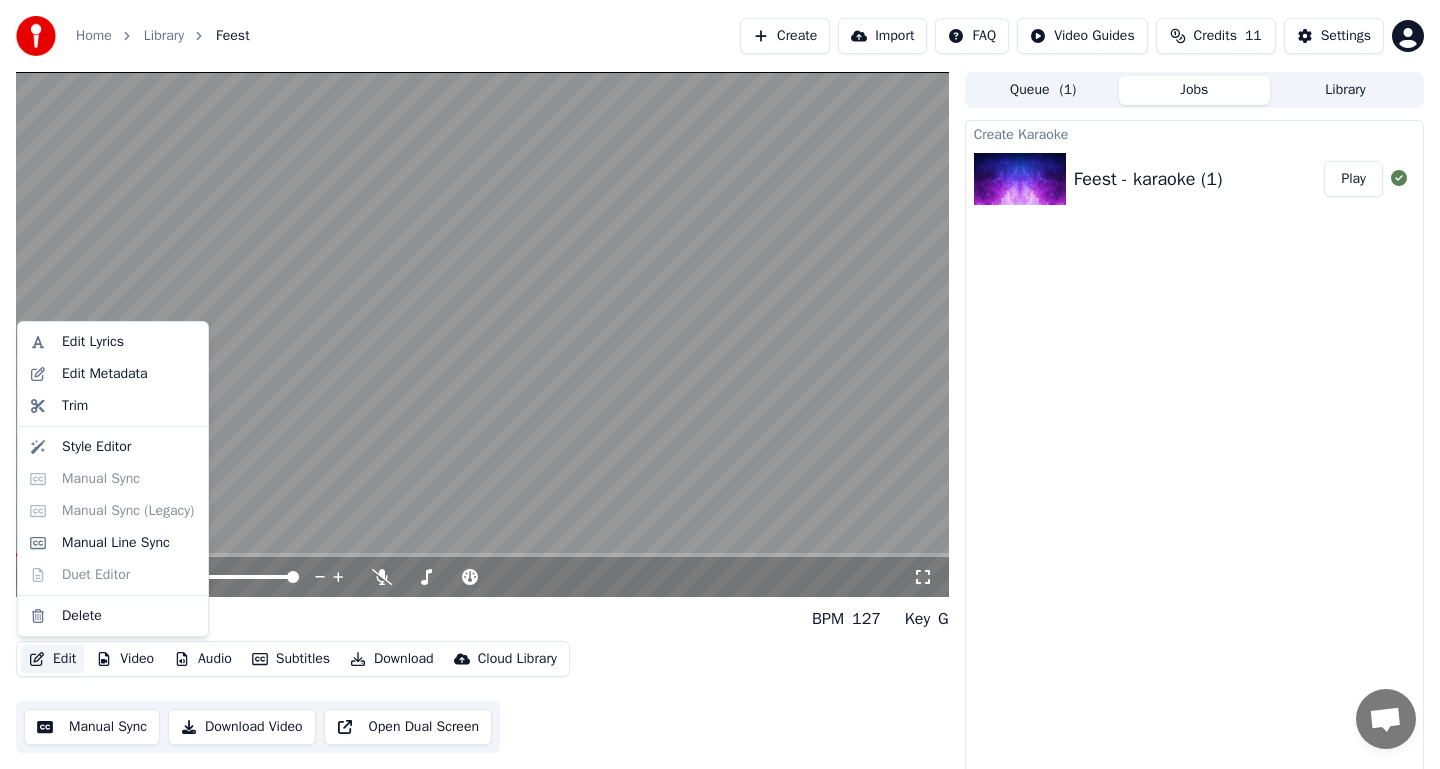 click on "Edit" at bounding box center (52, 659) 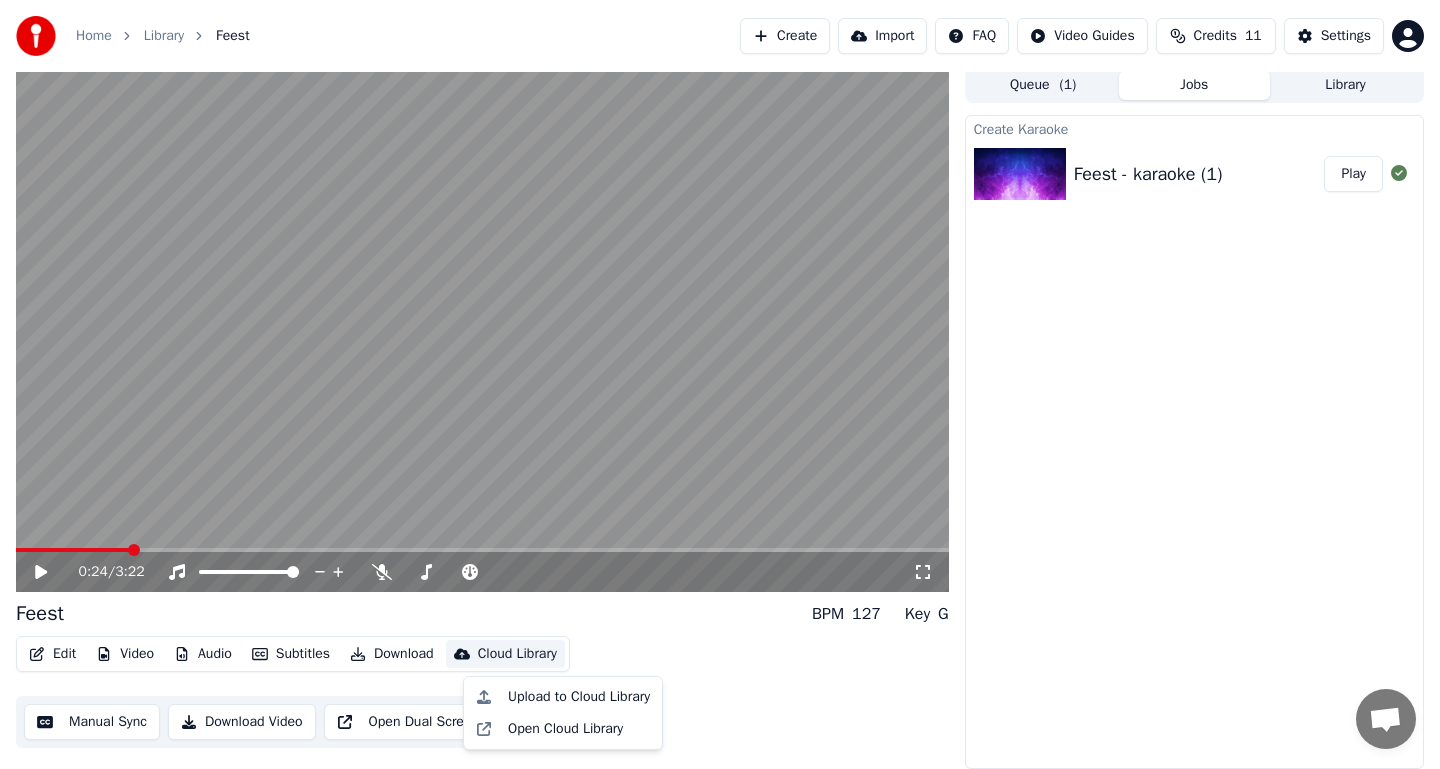 scroll, scrollTop: 0, scrollLeft: 0, axis: both 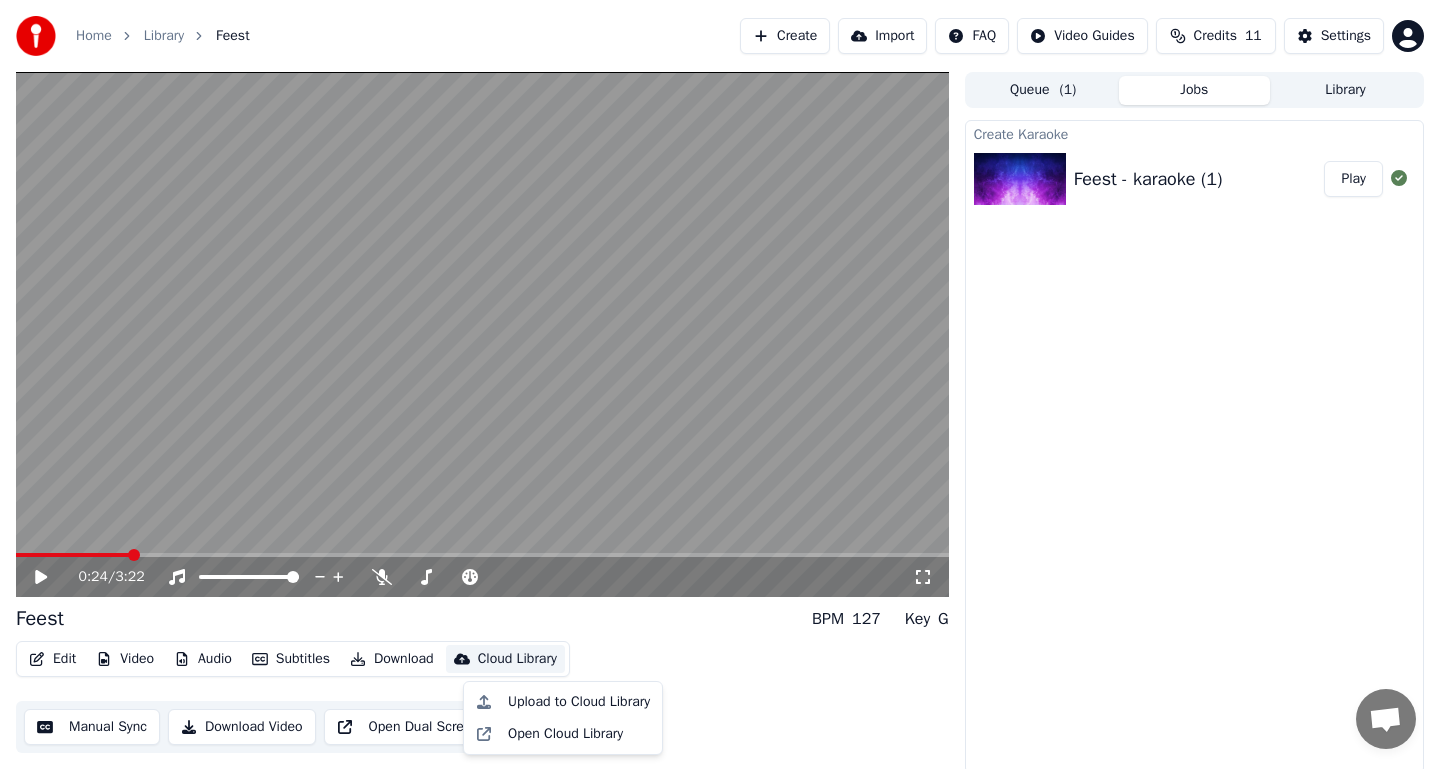 click on "Edit Video Audio Subtitles Download Cloud Library Manual Sync Download Video Open Dual Screen" at bounding box center [482, 697] 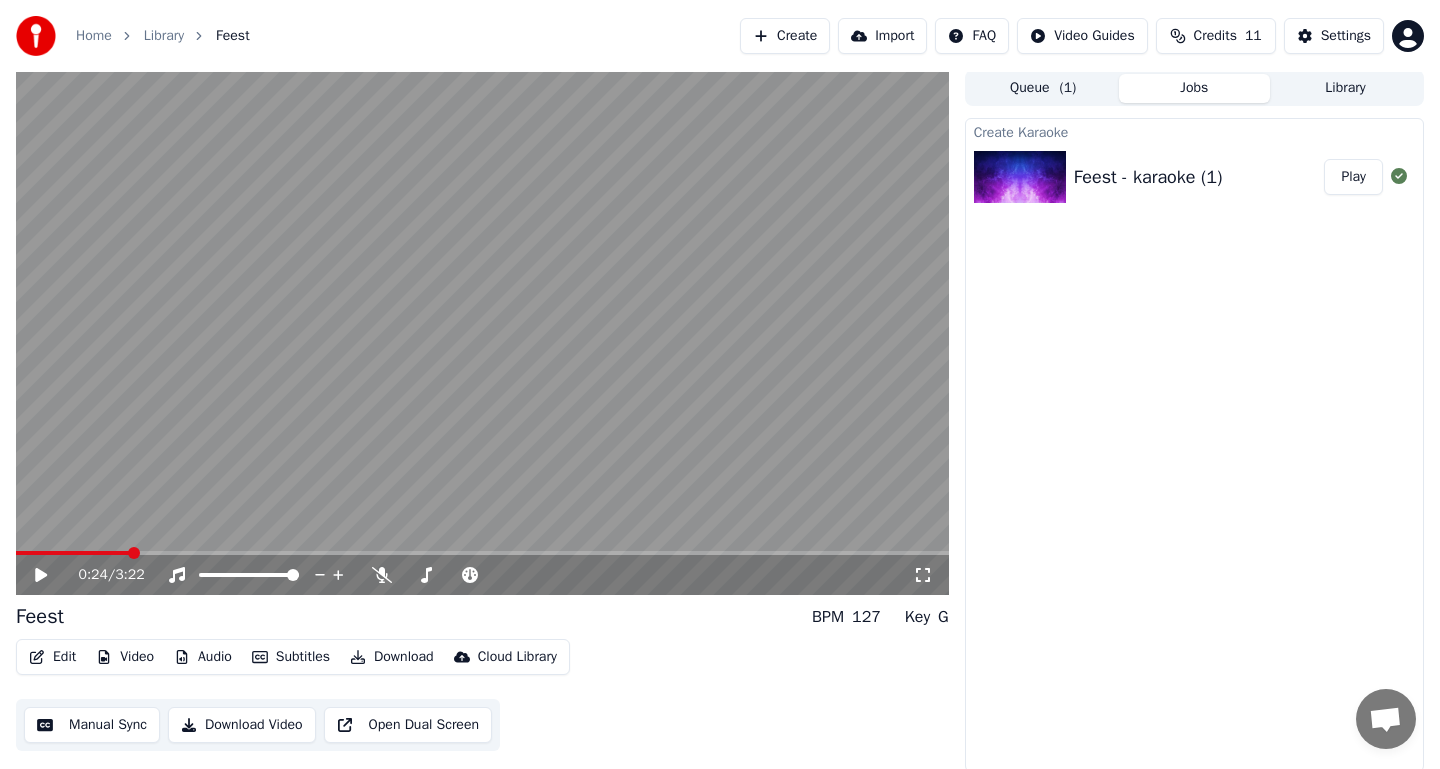 scroll, scrollTop: 0, scrollLeft: 0, axis: both 